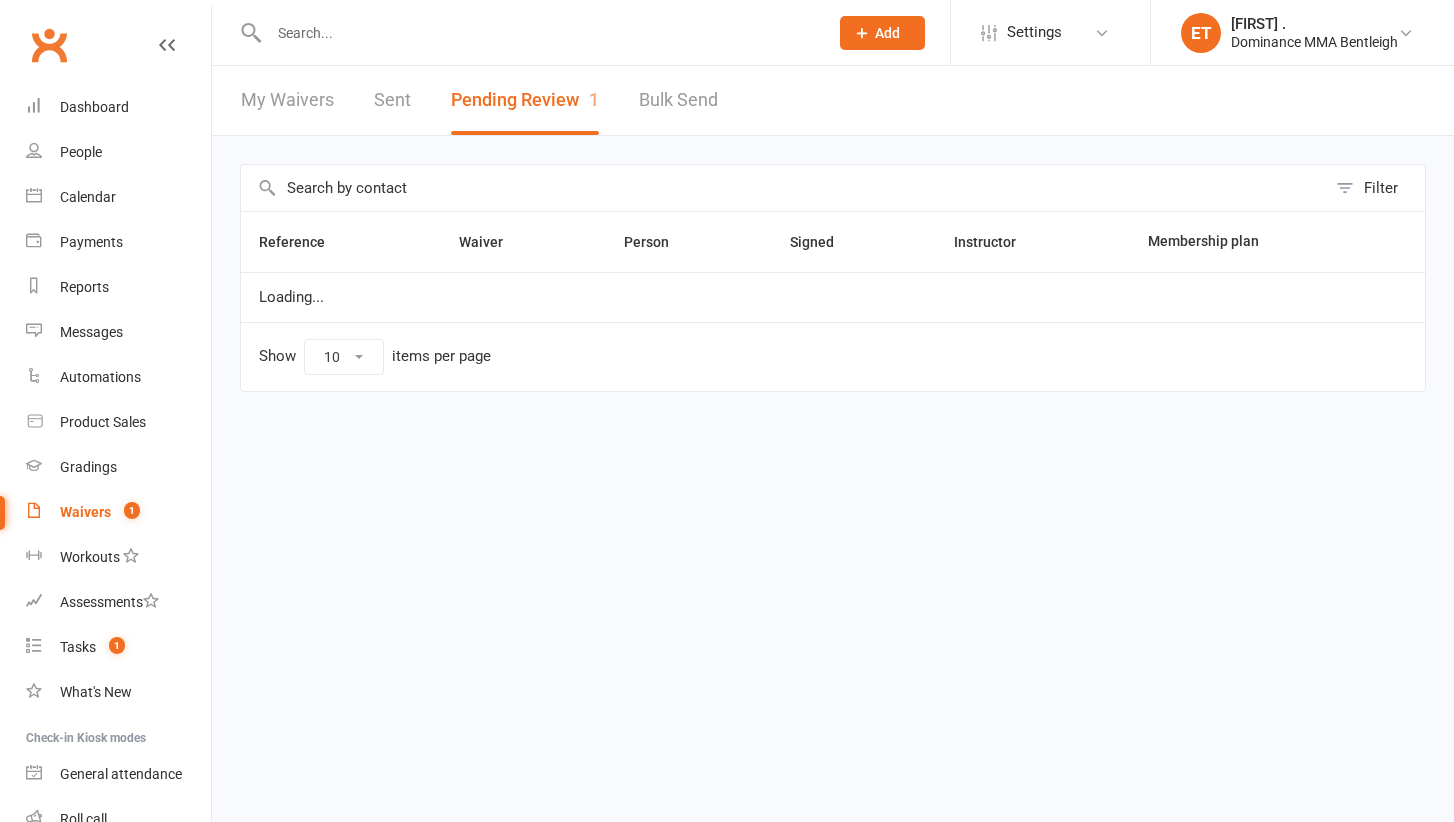 scroll, scrollTop: 0, scrollLeft: 0, axis: both 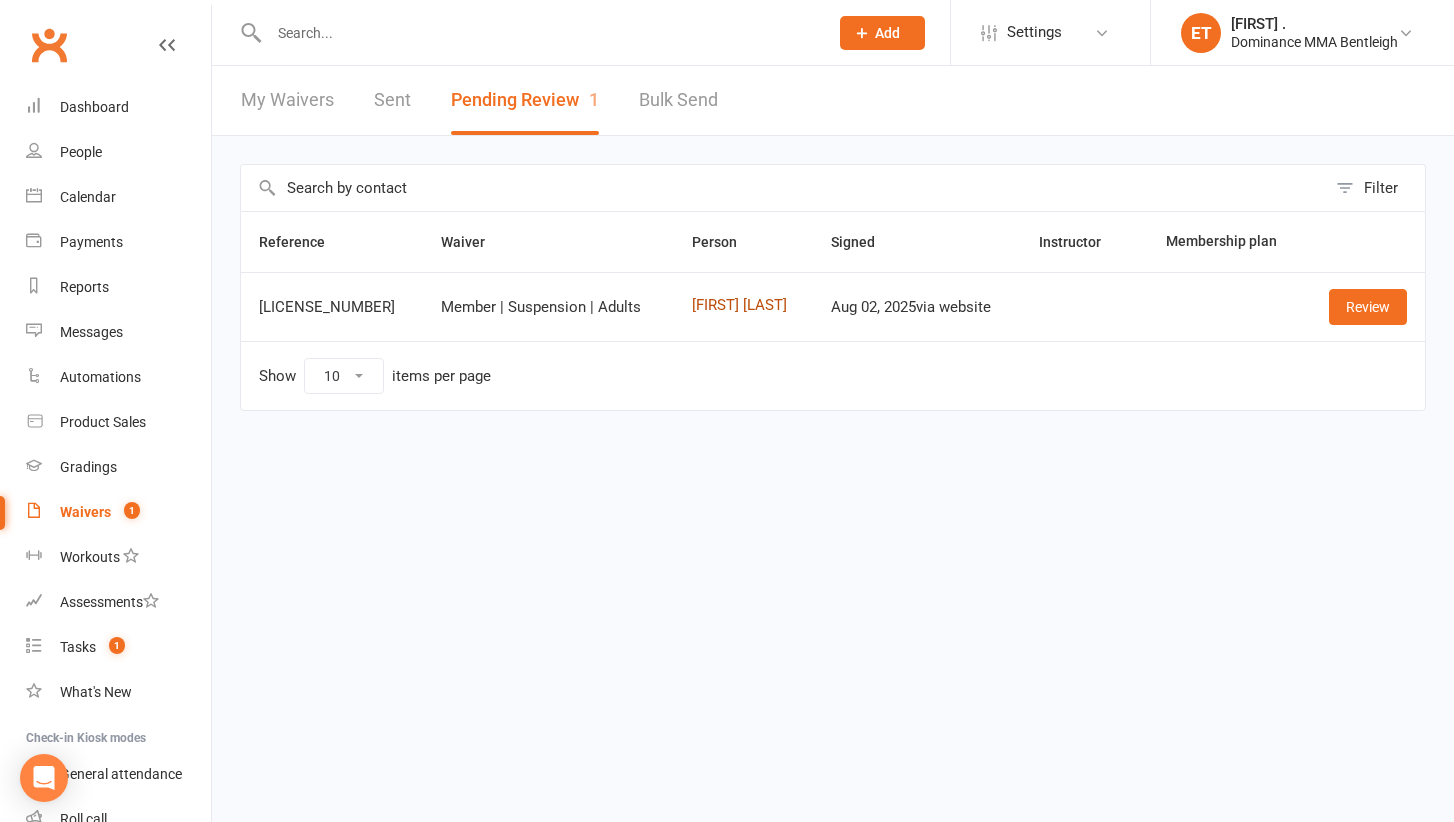 click on "[FIRST] [LAST]" at bounding box center (743, 305) 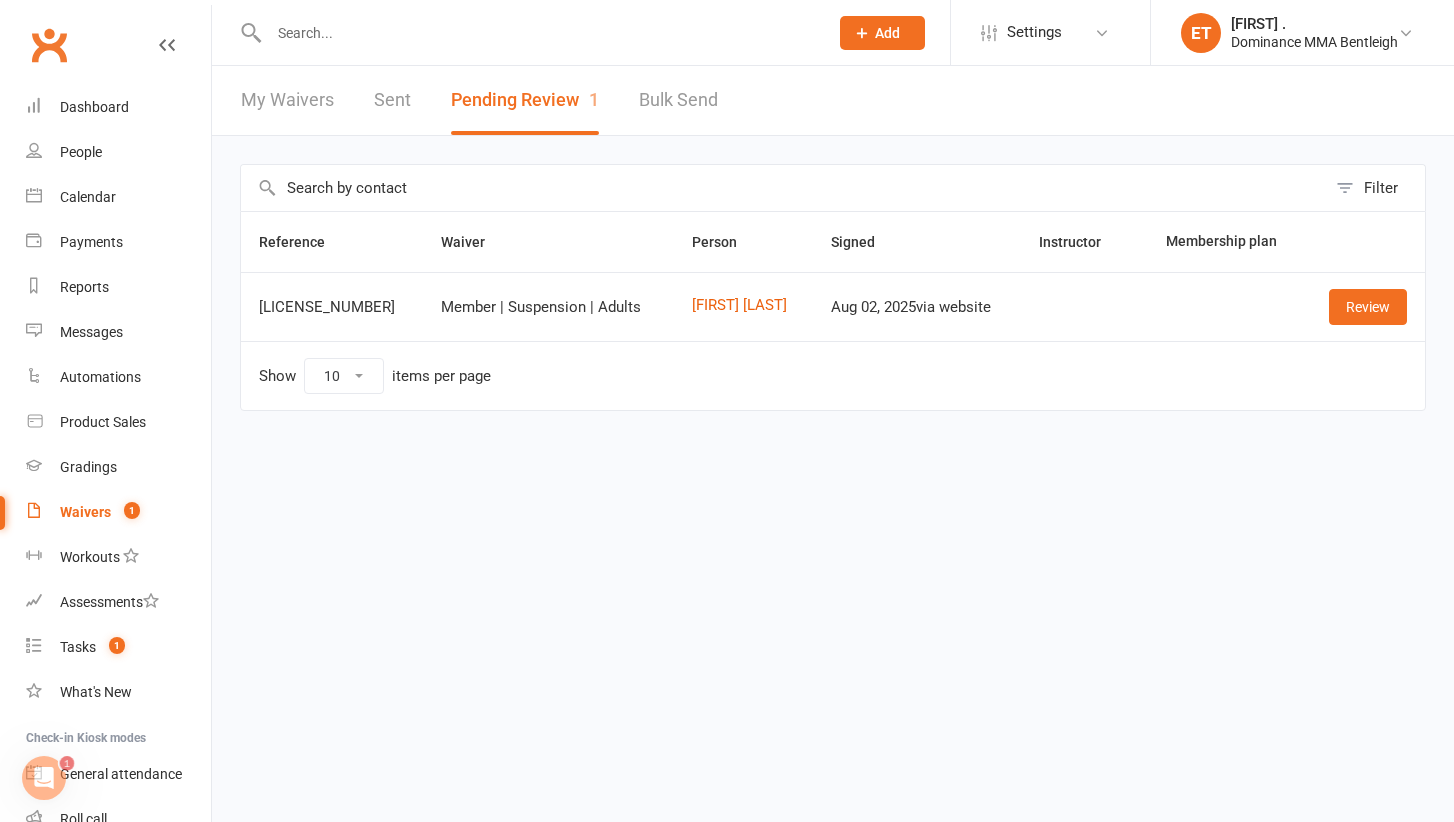 scroll, scrollTop: 0, scrollLeft: 0, axis: both 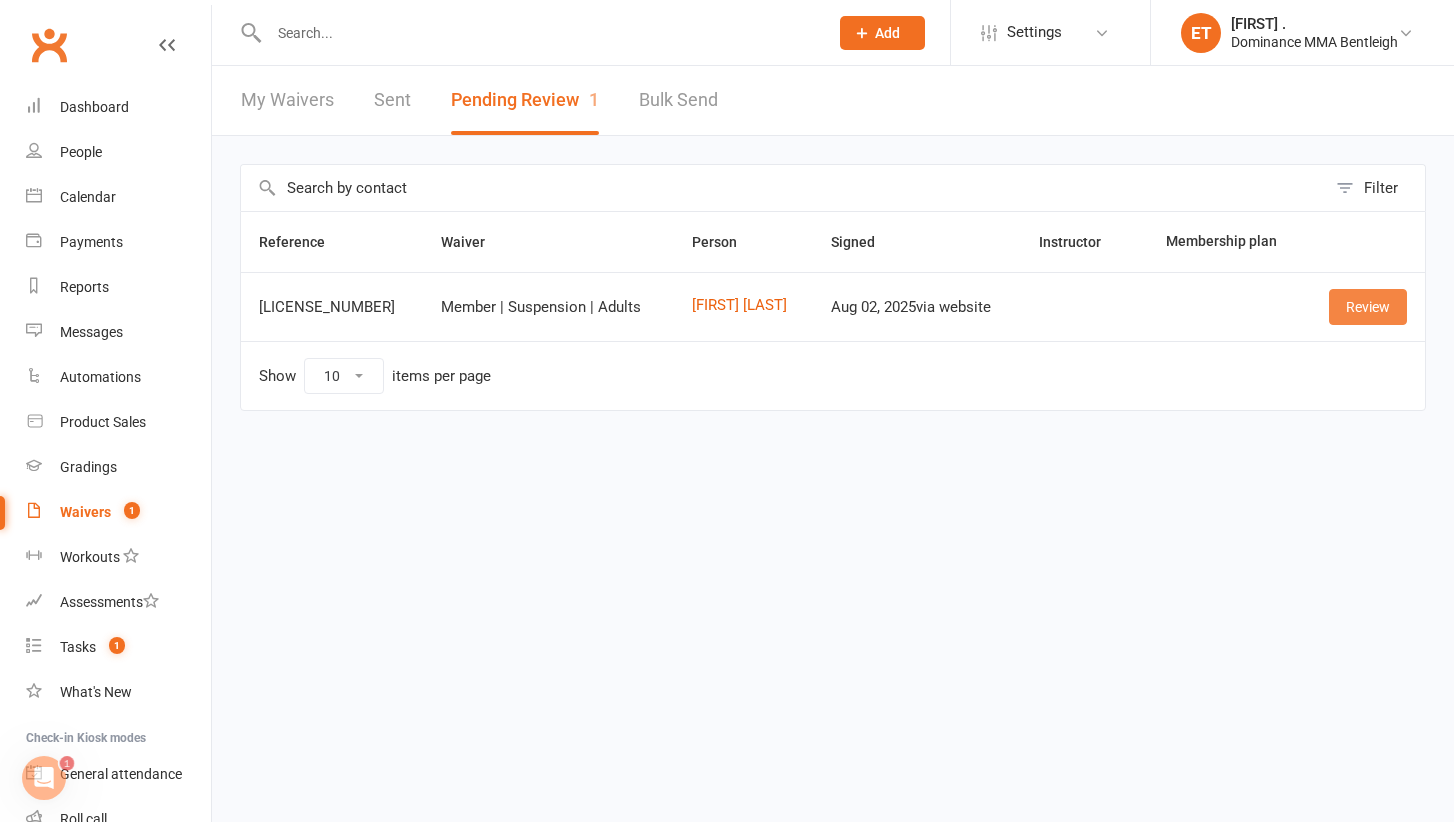 click on "Review" at bounding box center (1368, 307) 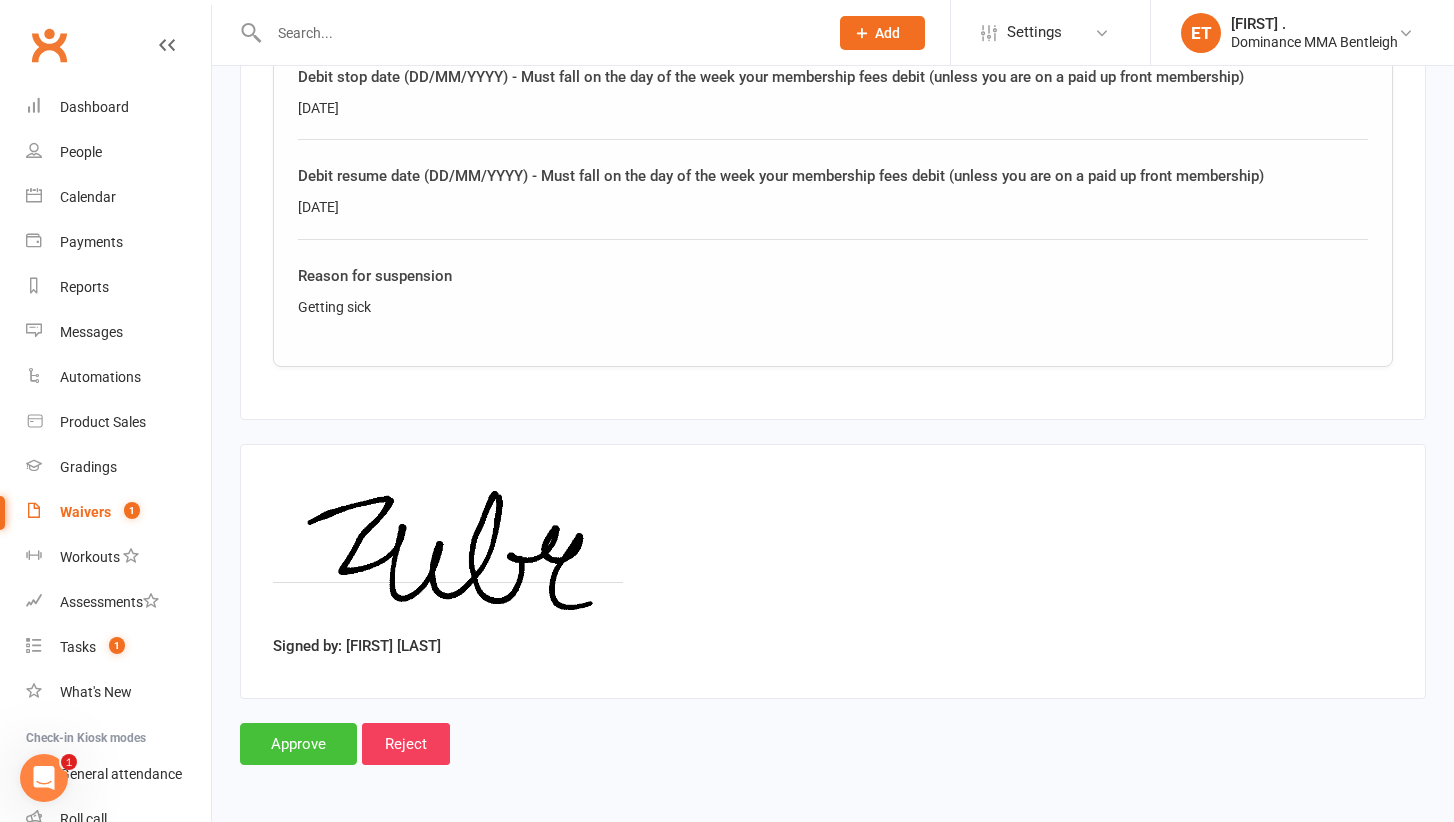 scroll, scrollTop: 1216, scrollLeft: 0, axis: vertical 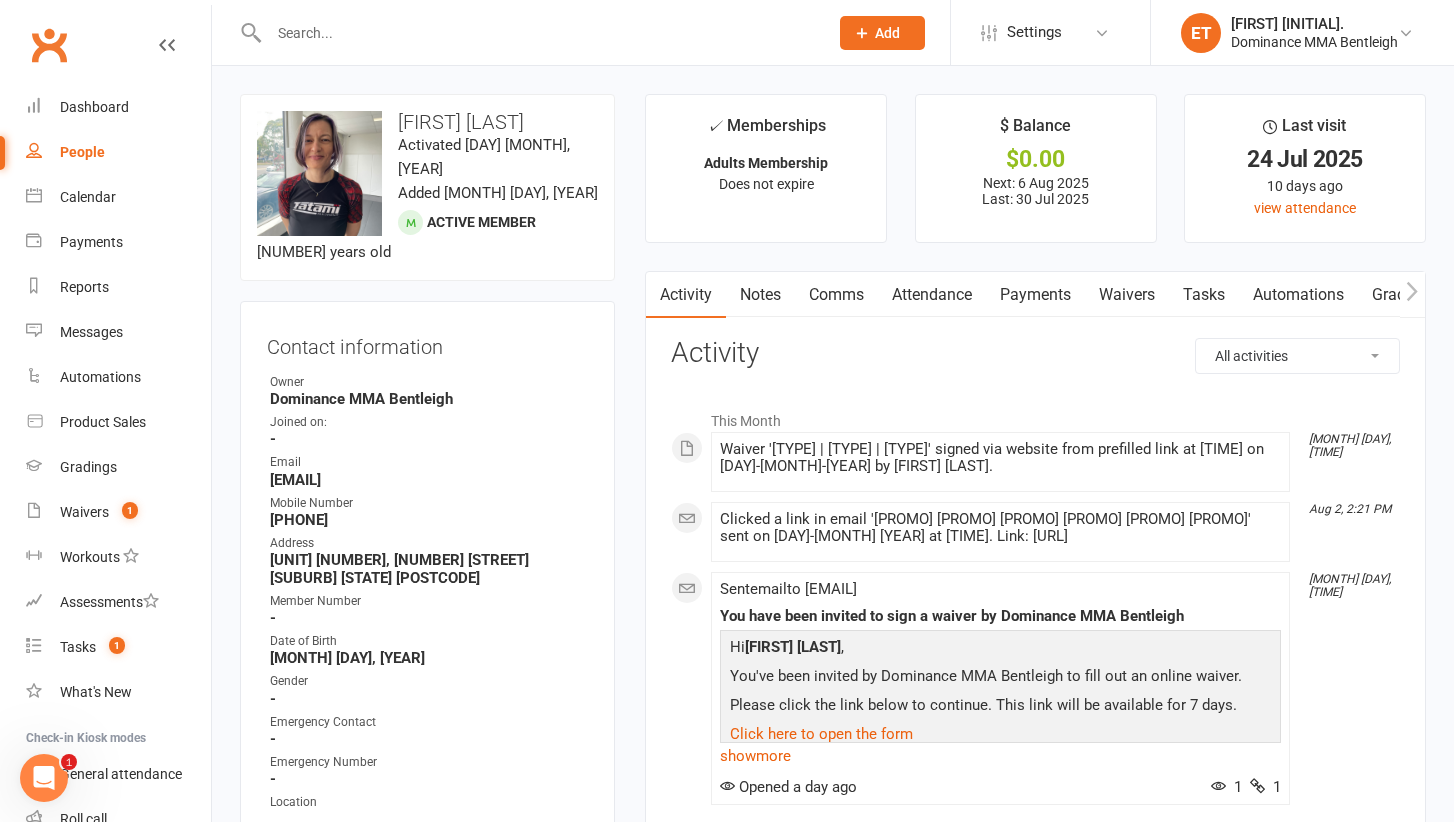click on "Payments" at bounding box center [1035, 295] 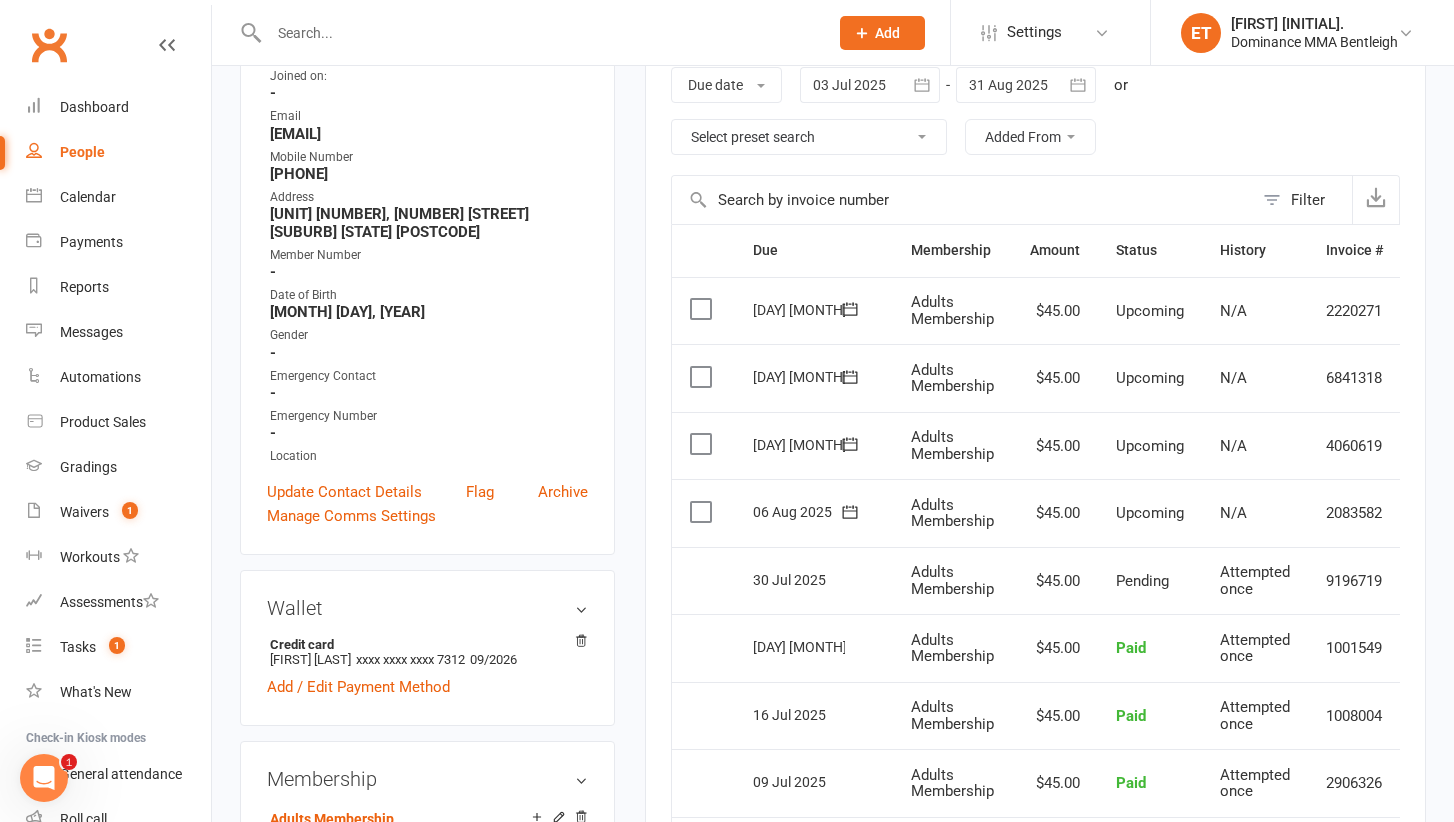 scroll, scrollTop: 362, scrollLeft: 0, axis: vertical 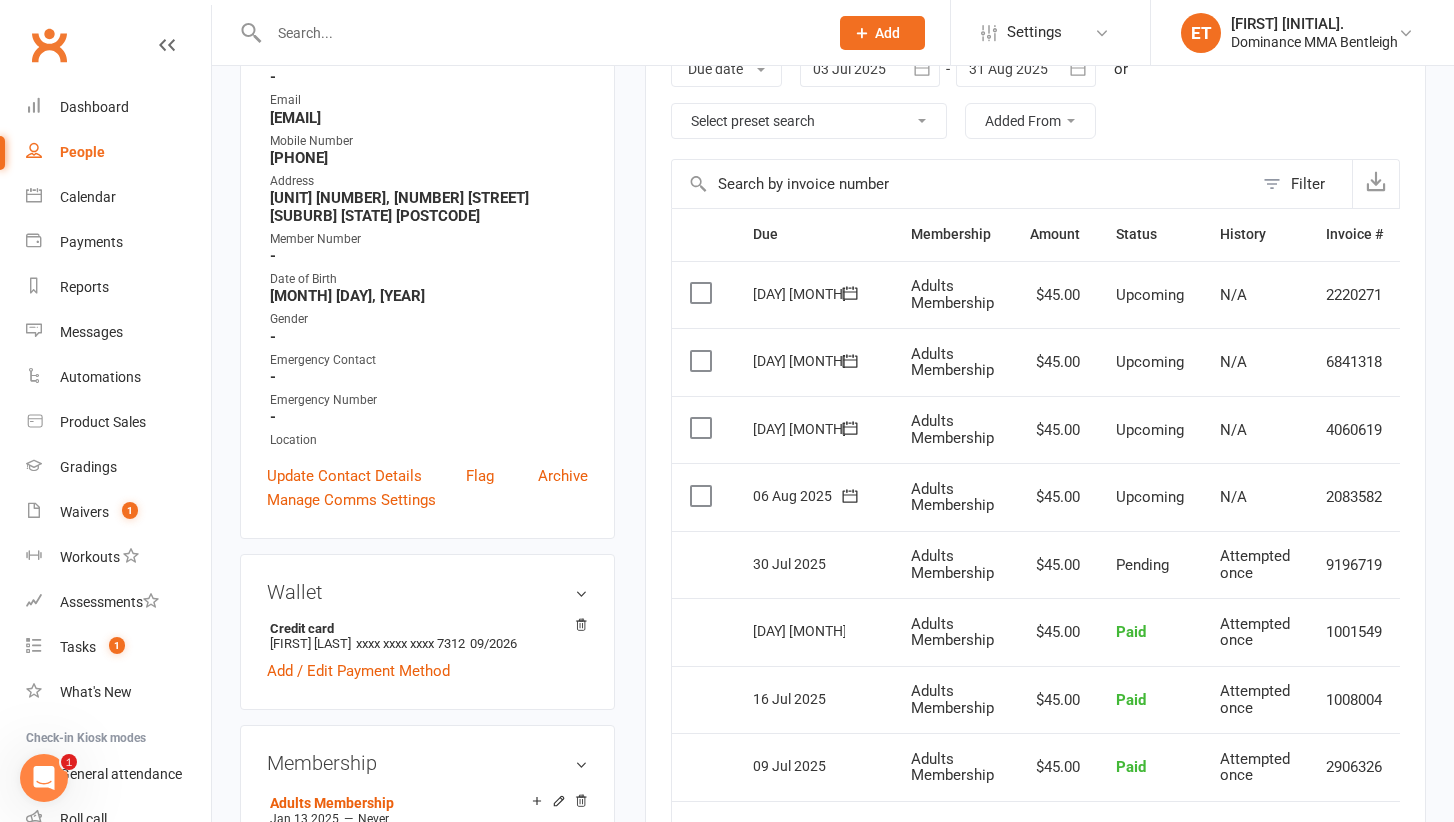click at bounding box center [703, 496] 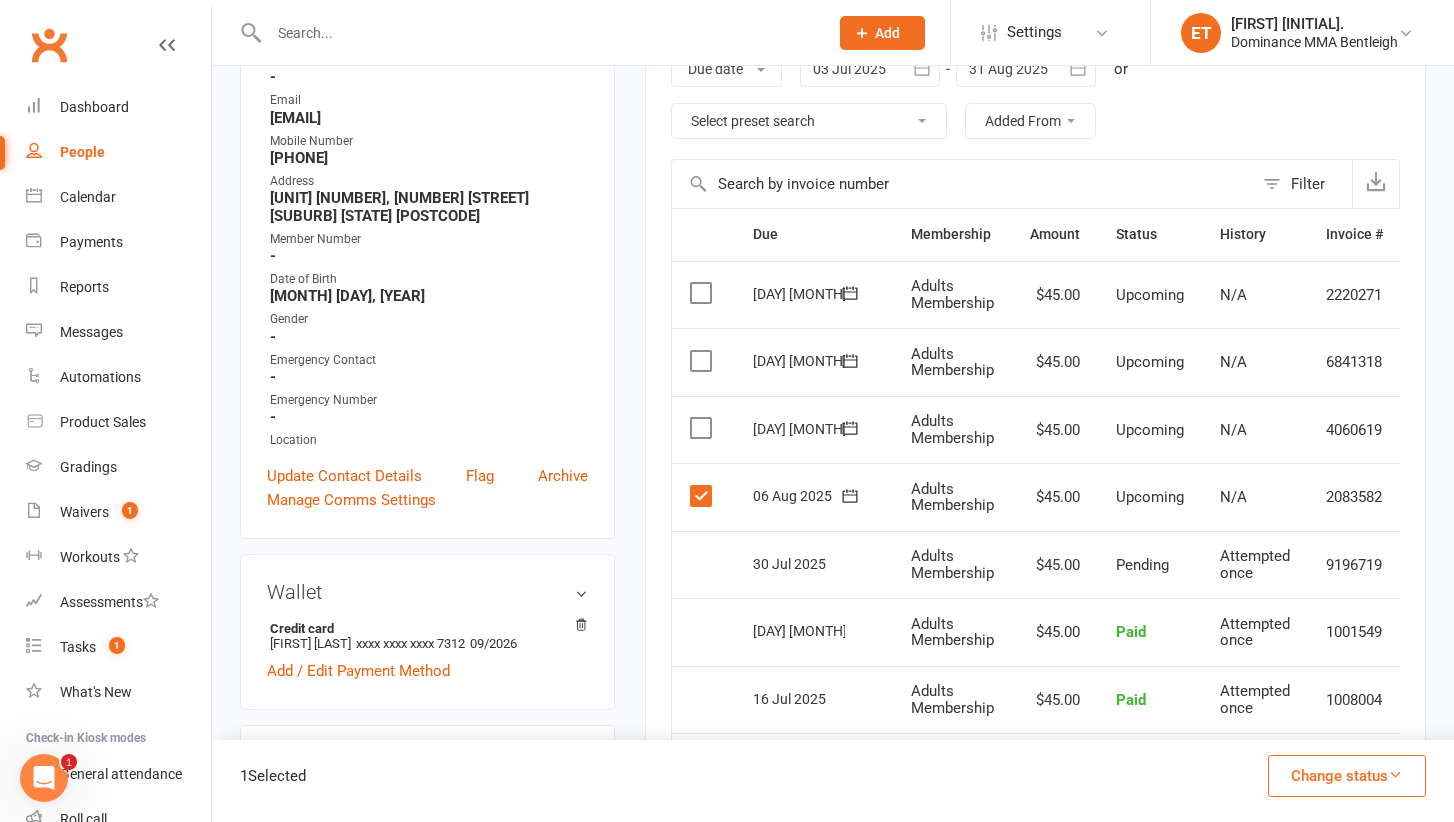 click on "Change status" at bounding box center (1347, 776) 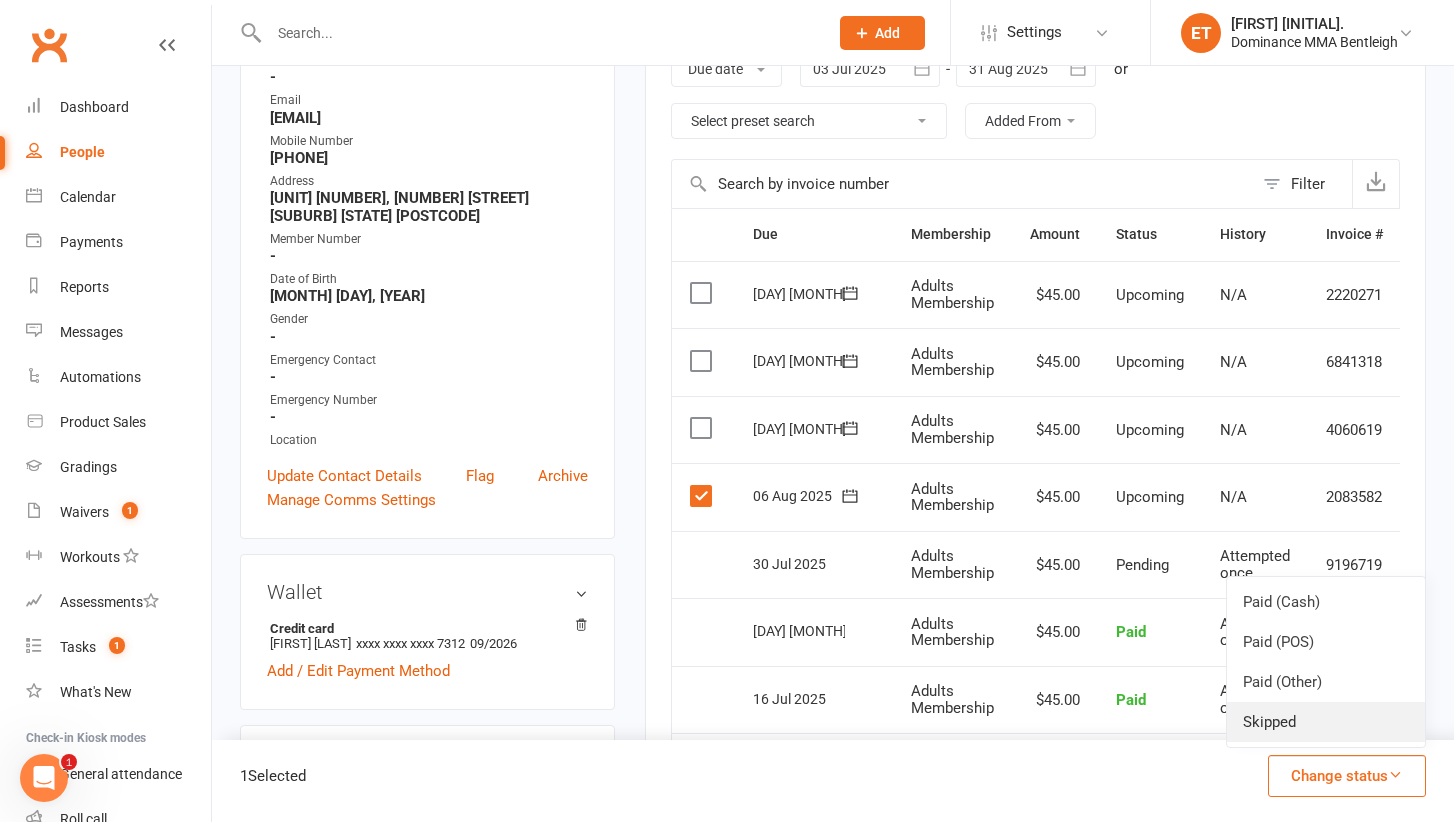 click on "Skipped" at bounding box center (1326, 722) 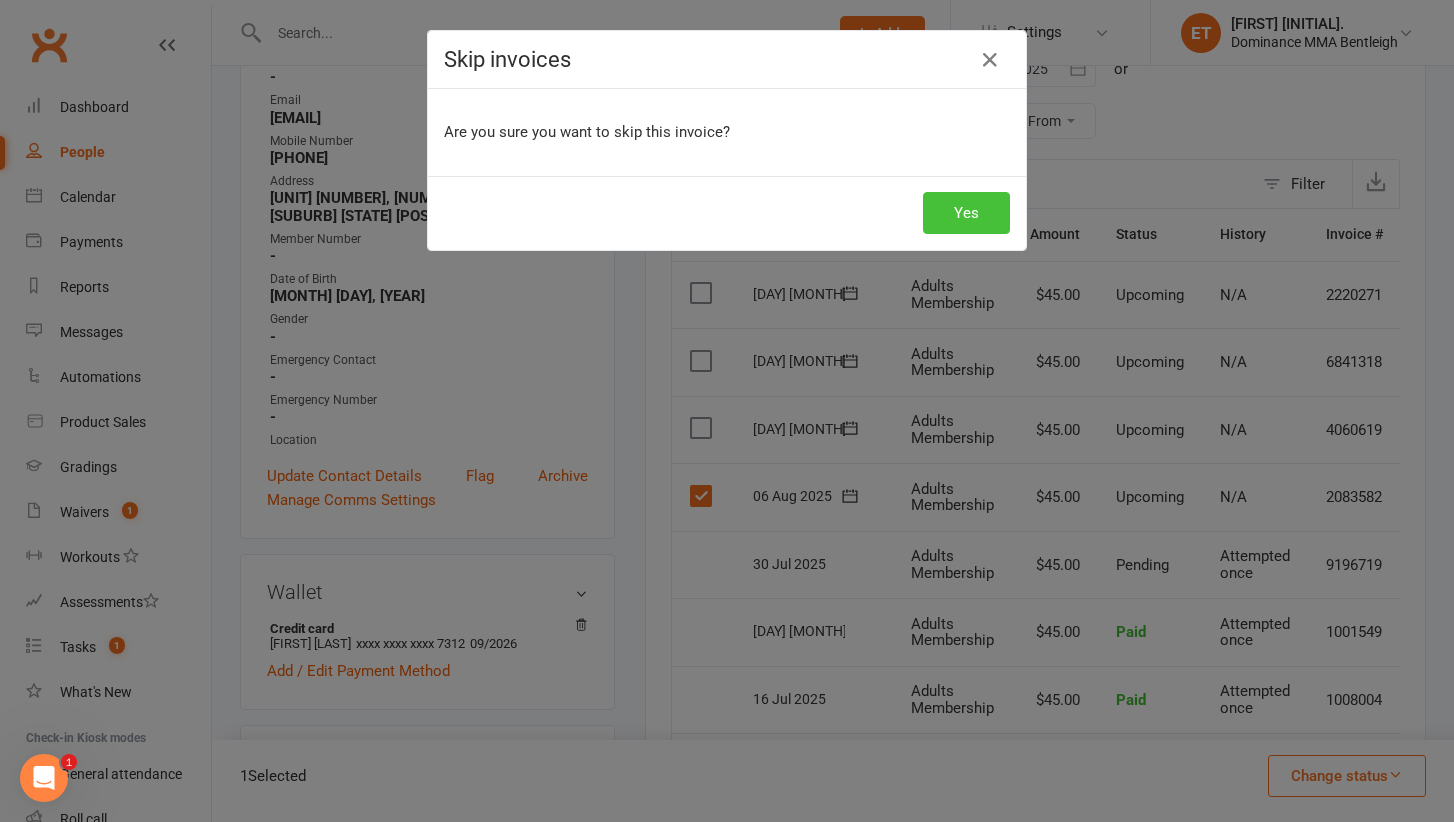 click on "Yes" at bounding box center [966, 213] 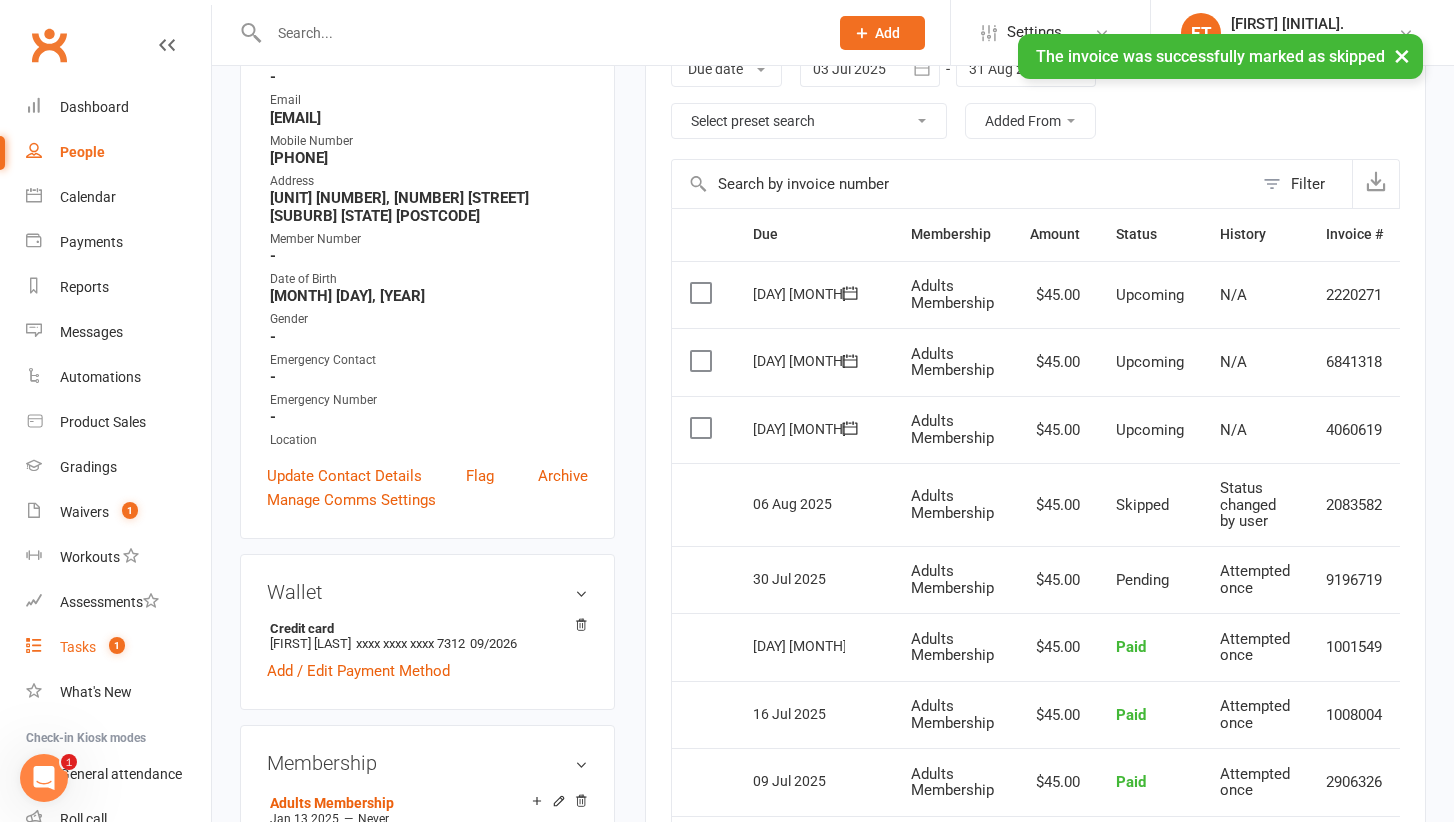click on "Tasks   1" at bounding box center (118, 647) 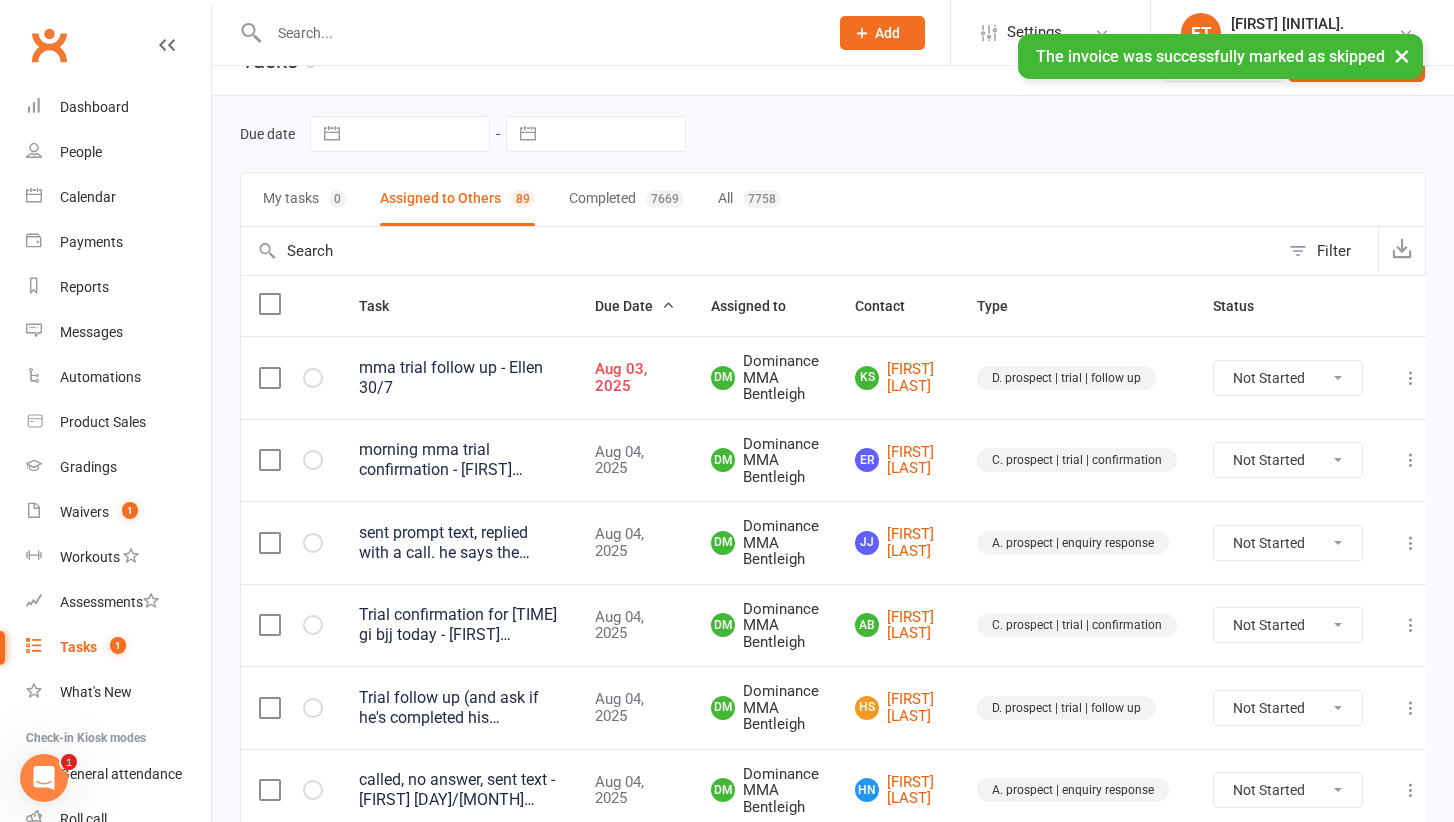 scroll, scrollTop: 43, scrollLeft: 0, axis: vertical 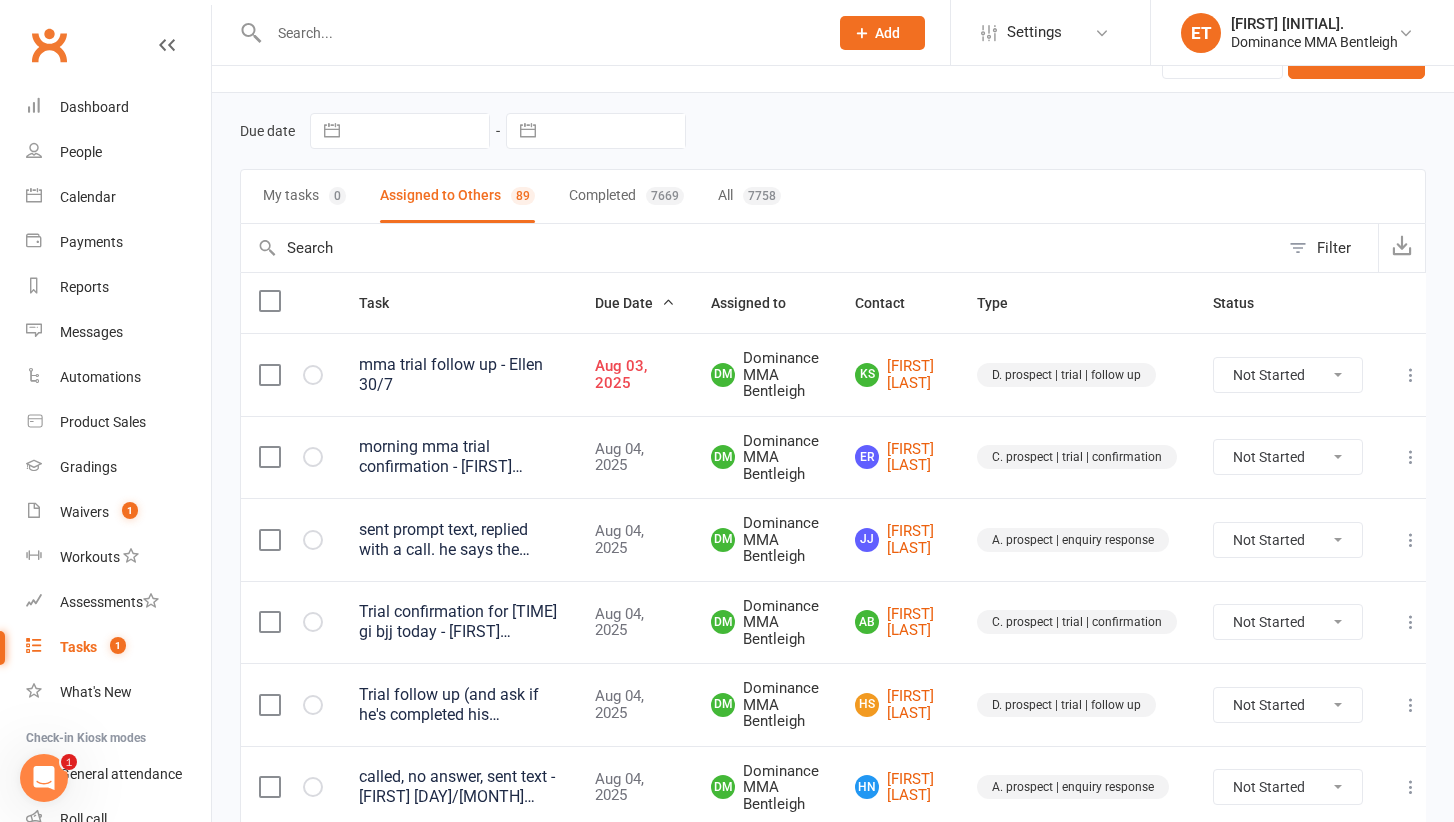 click at bounding box center [538, 33] 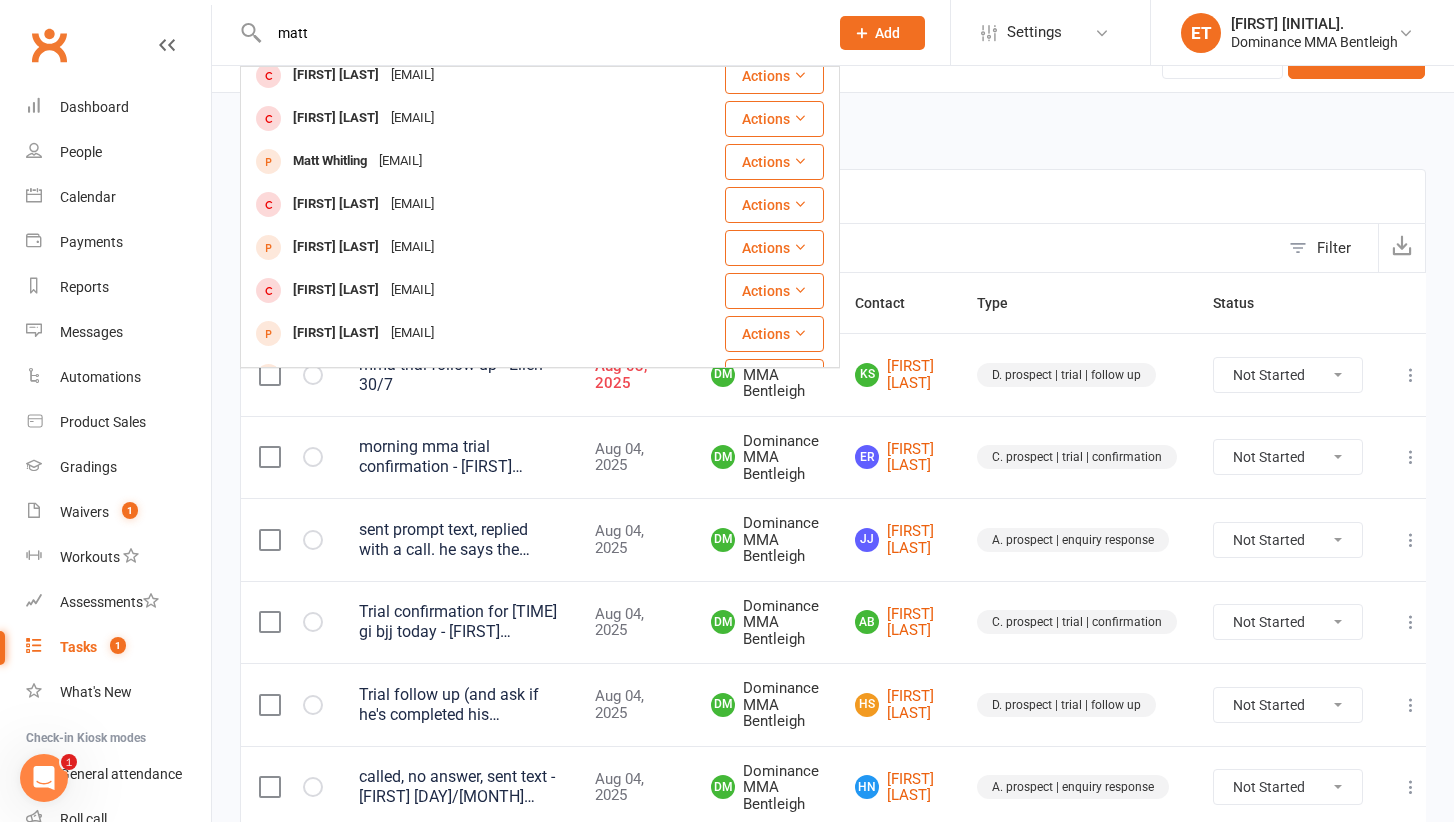 scroll, scrollTop: 199, scrollLeft: 0, axis: vertical 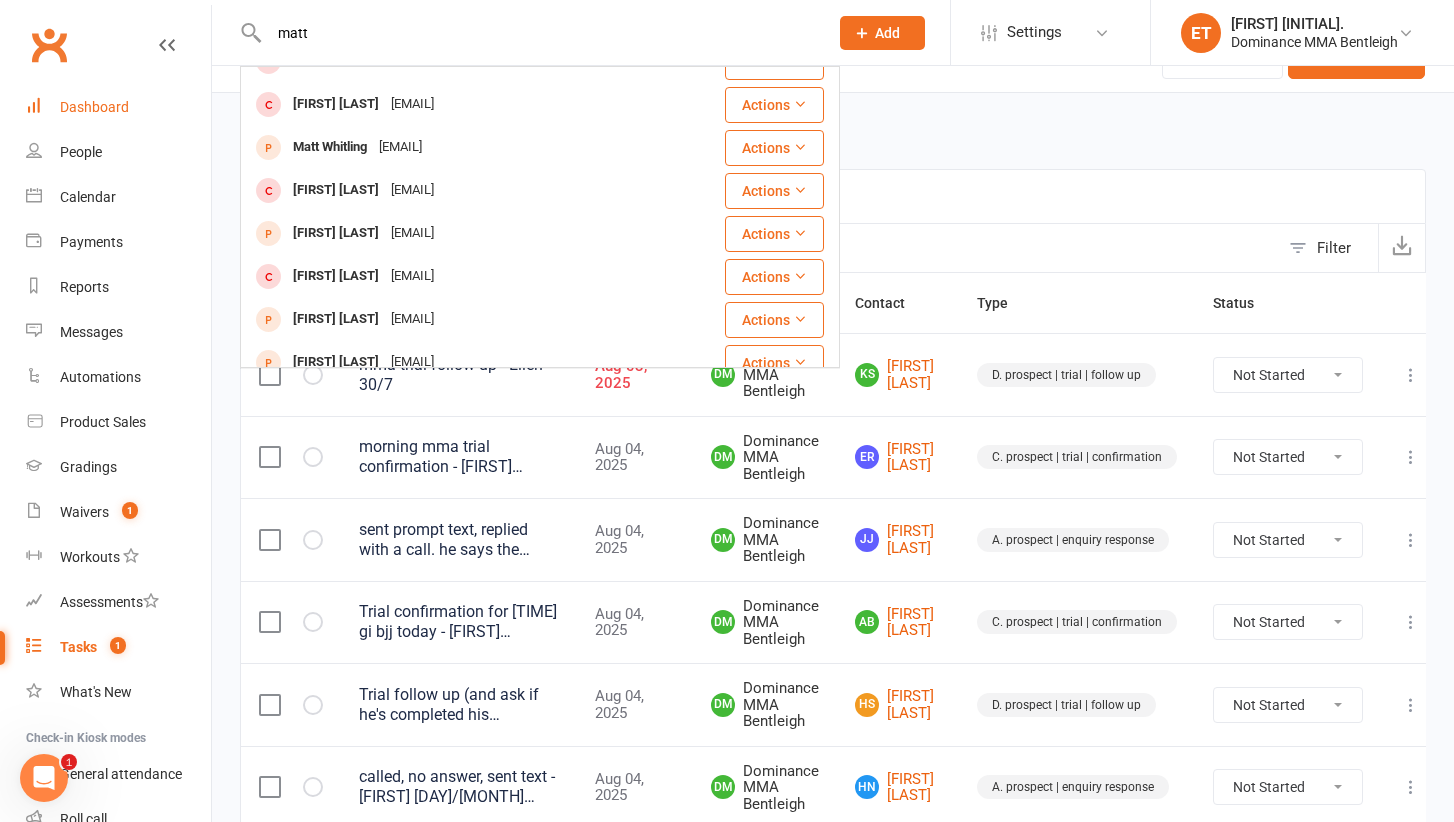 type on "matt" 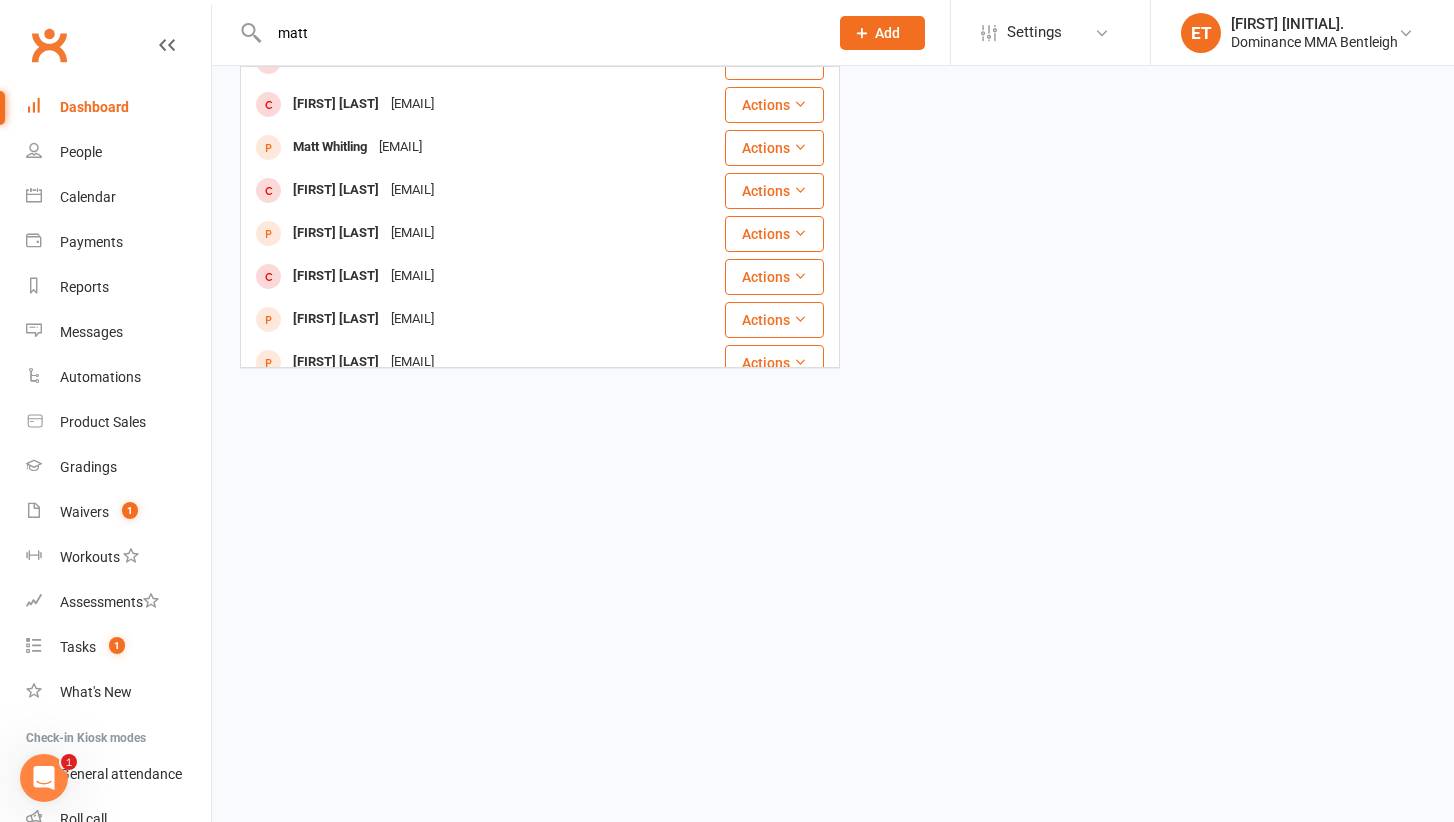 type 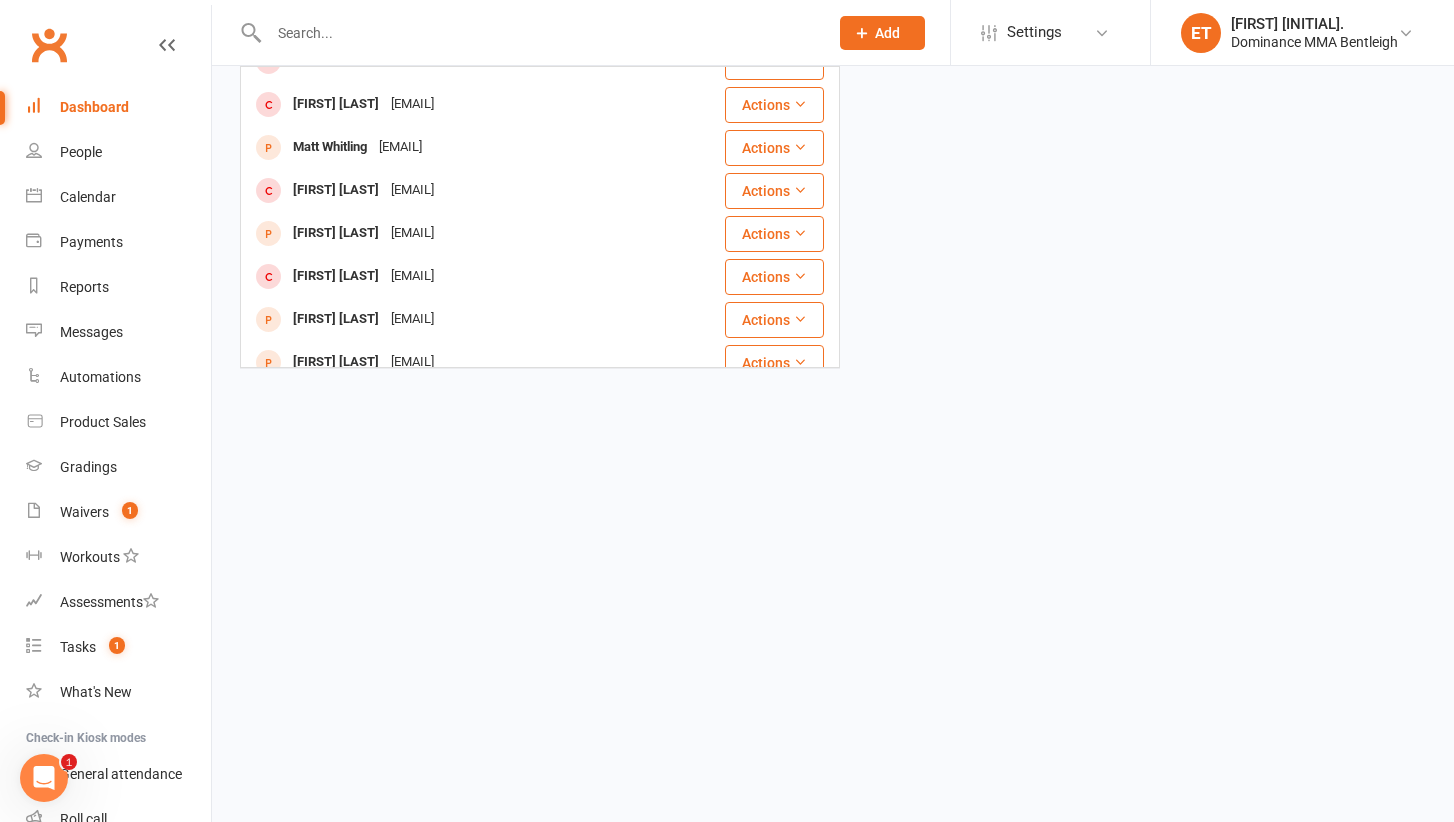 scroll, scrollTop: 0, scrollLeft: 0, axis: both 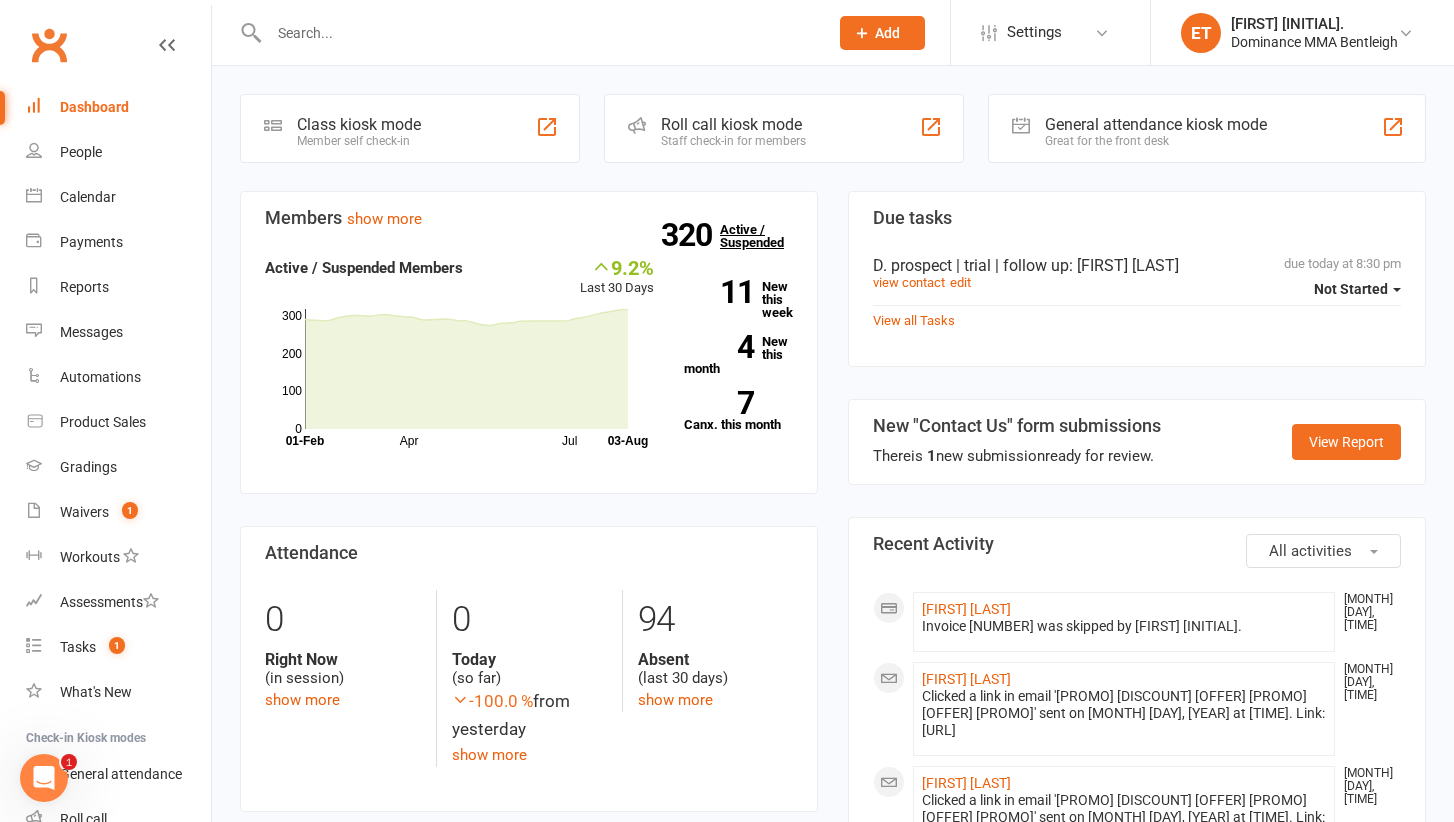 click on "320 Active / Suspended" at bounding box center [764, 236] 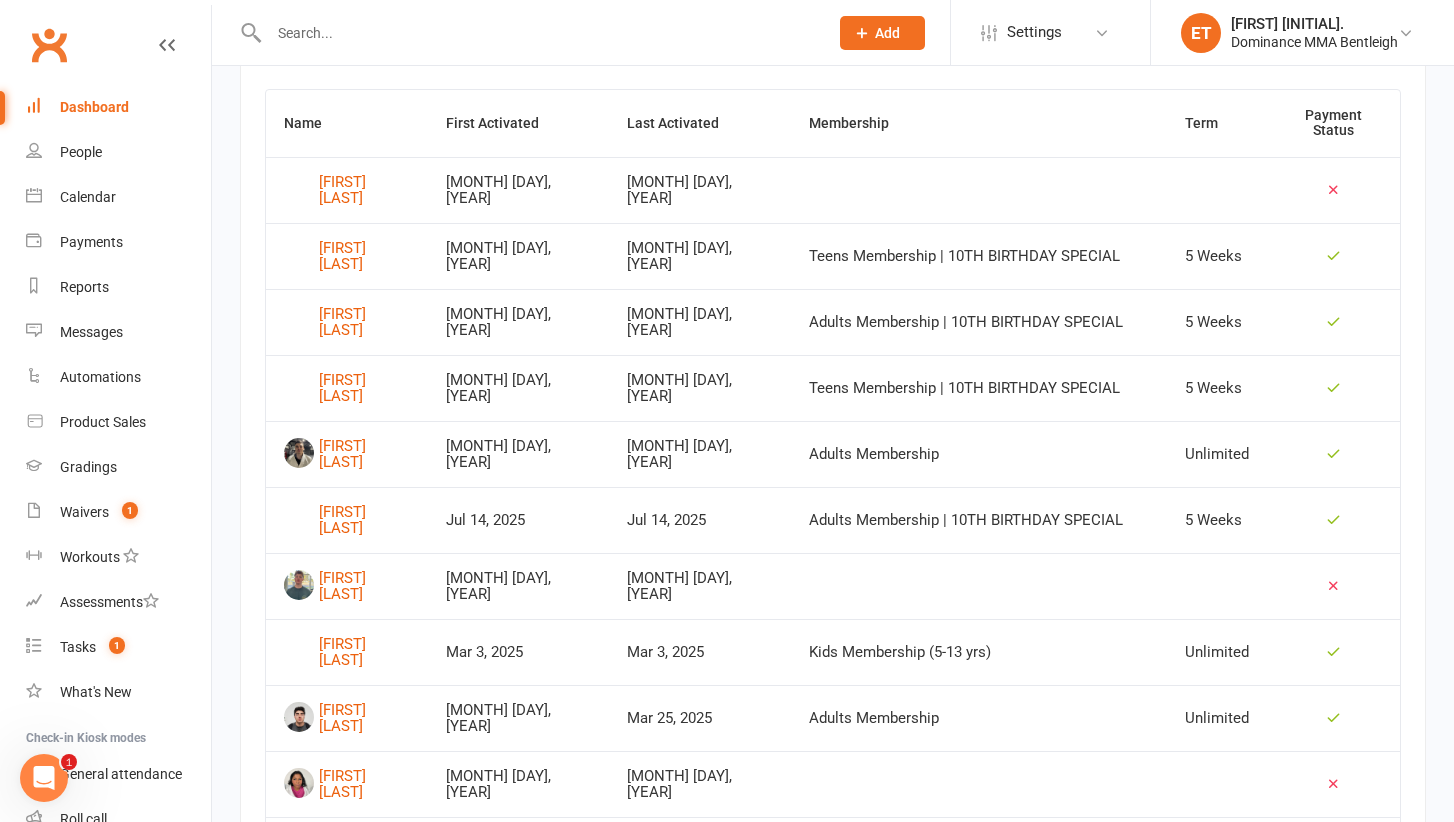 scroll, scrollTop: 828, scrollLeft: 0, axis: vertical 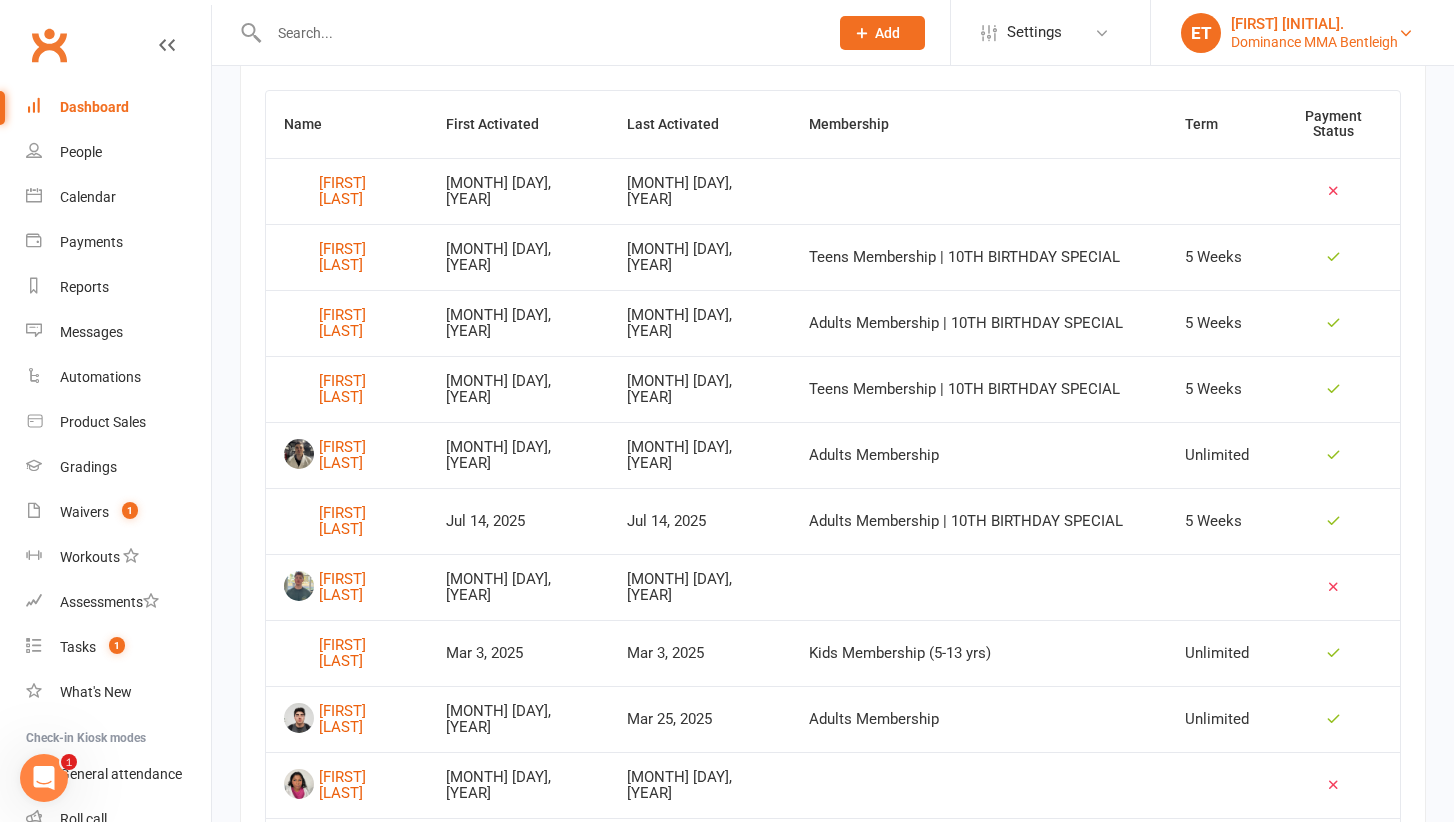 click on "Dominance MMA Bentleigh" at bounding box center (1314, 42) 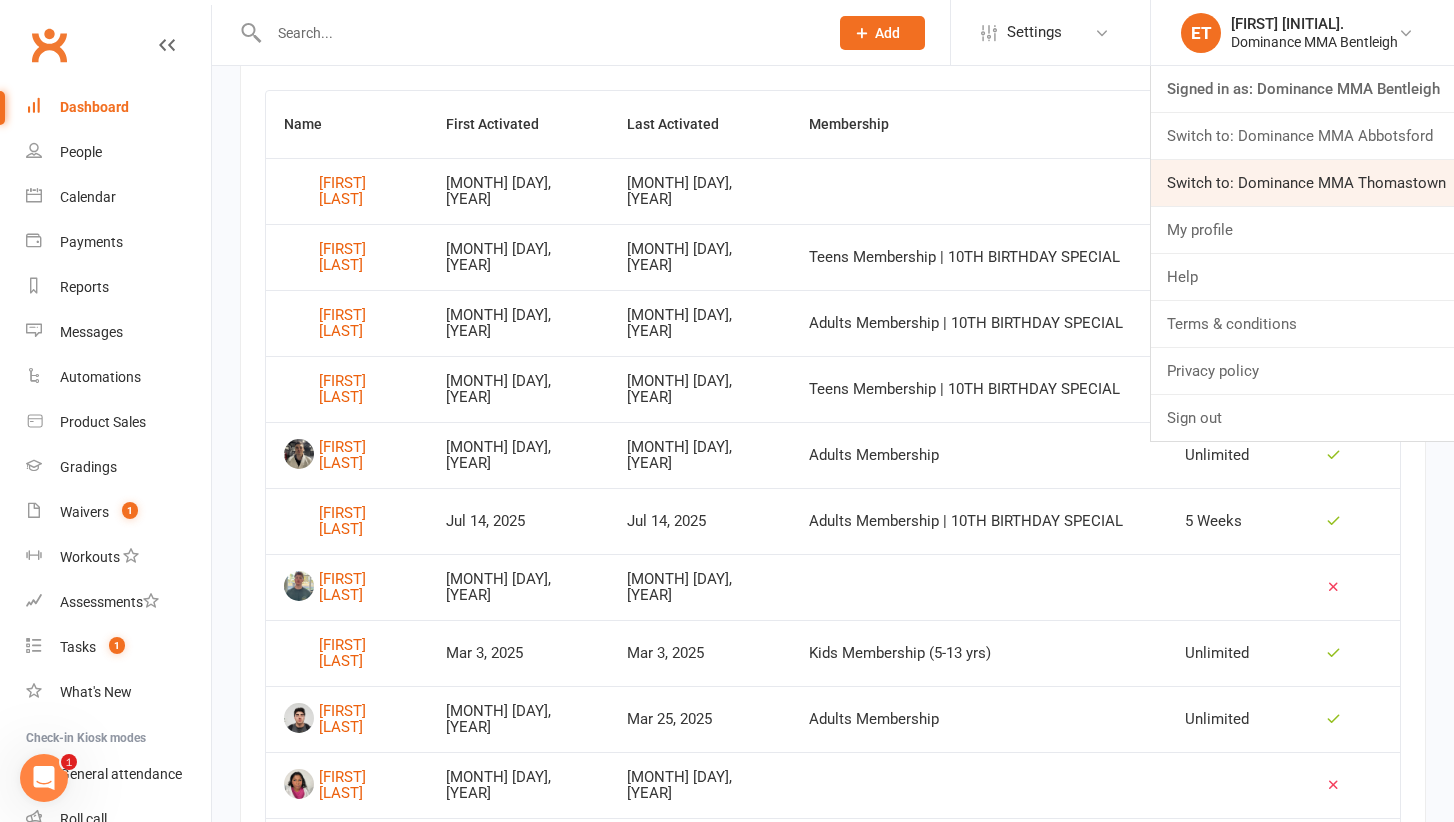 click on "Switch to: Dominance MMA Thomastown" at bounding box center (1302, 183) 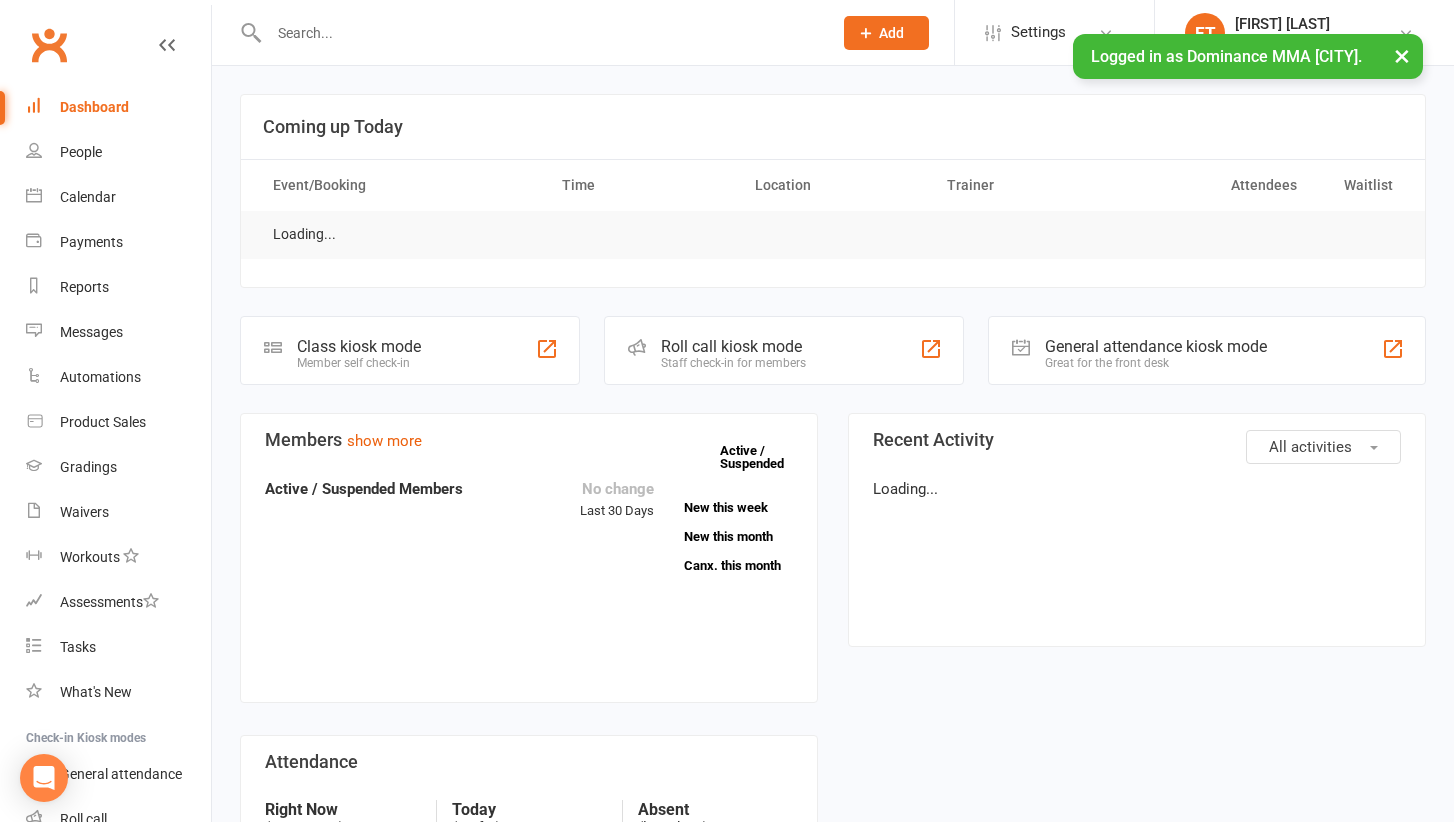 scroll, scrollTop: 0, scrollLeft: 0, axis: both 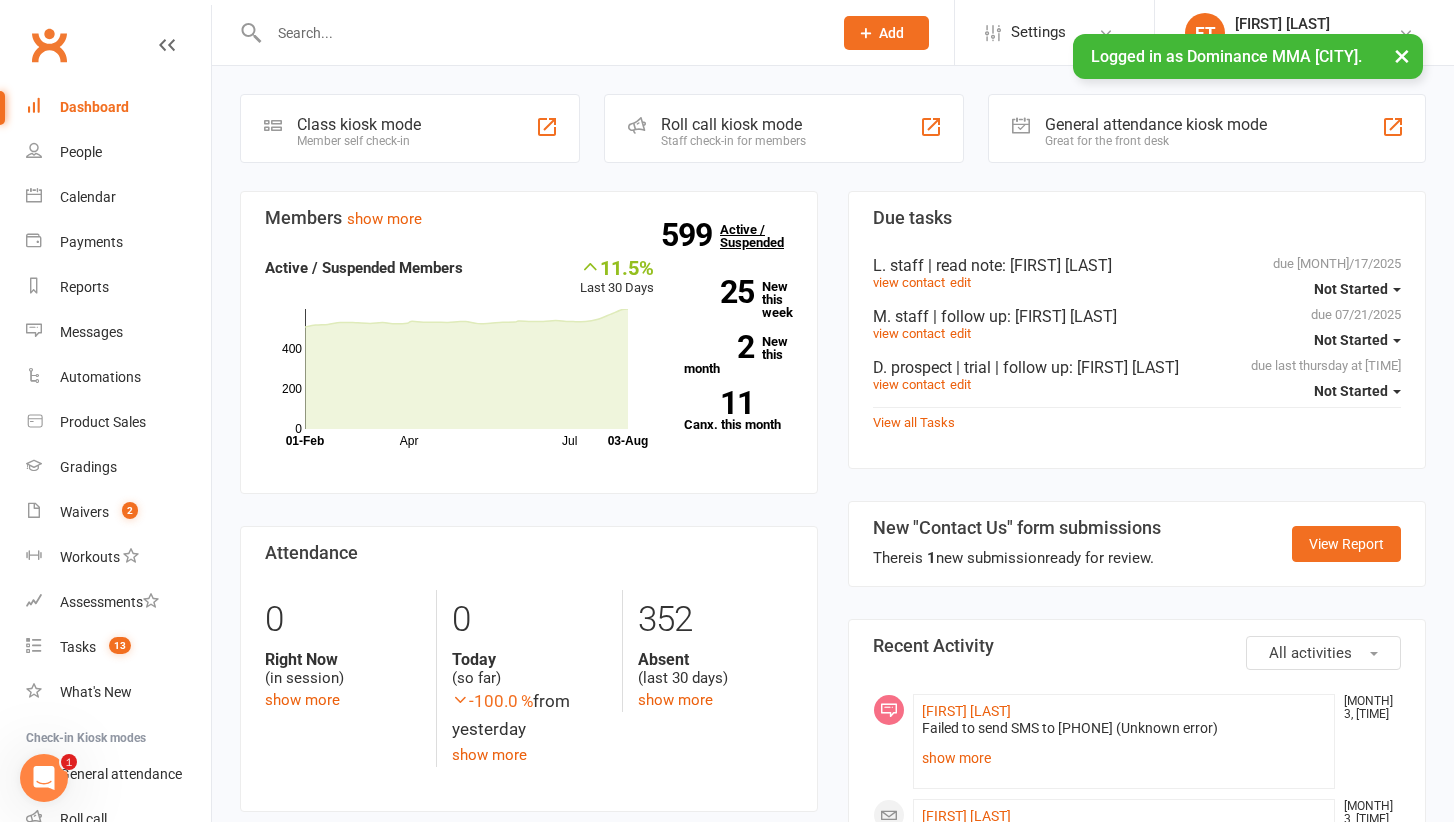click on "599 Active / Suspended" at bounding box center (764, 236) 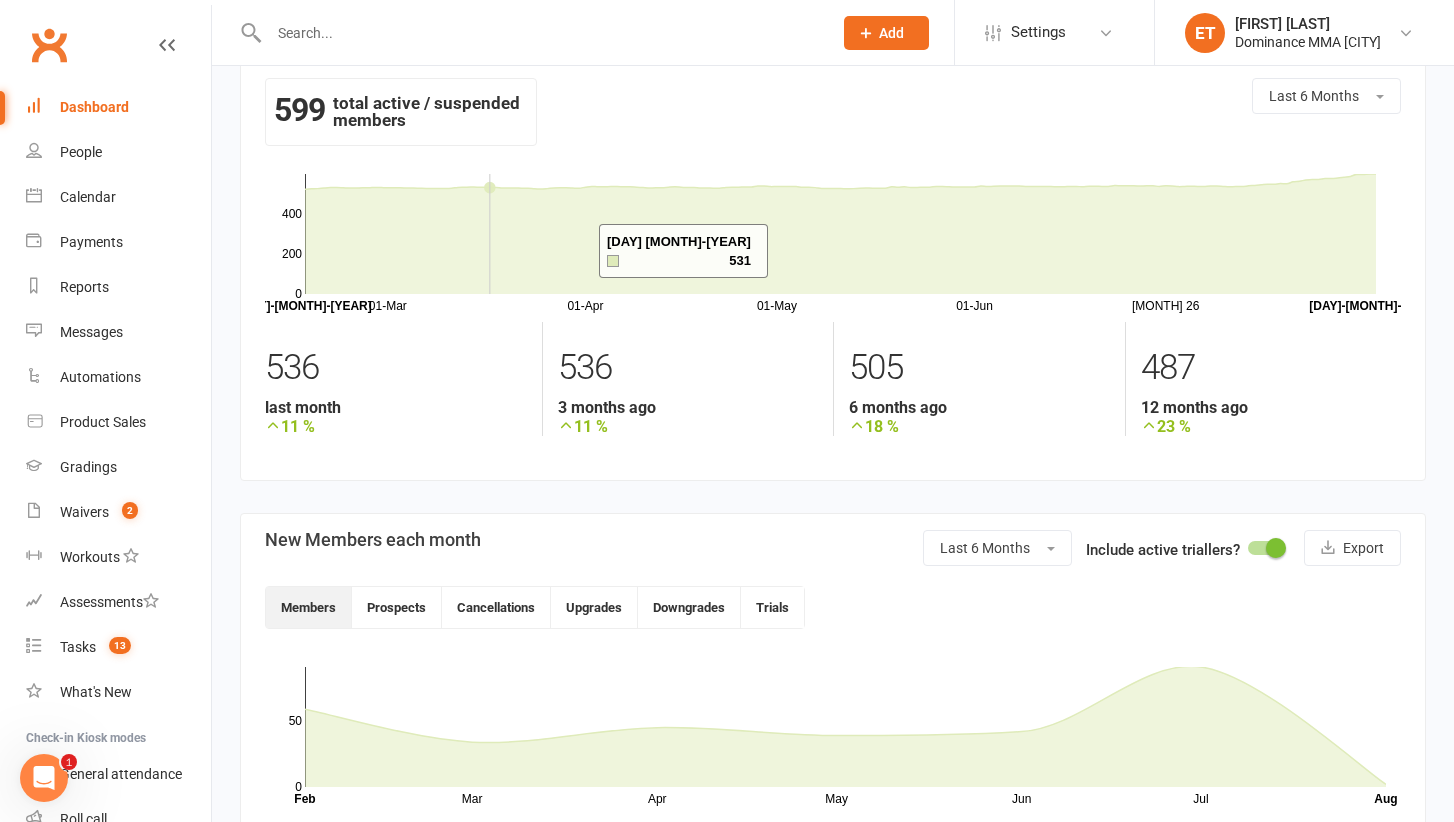 scroll, scrollTop: 27, scrollLeft: 0, axis: vertical 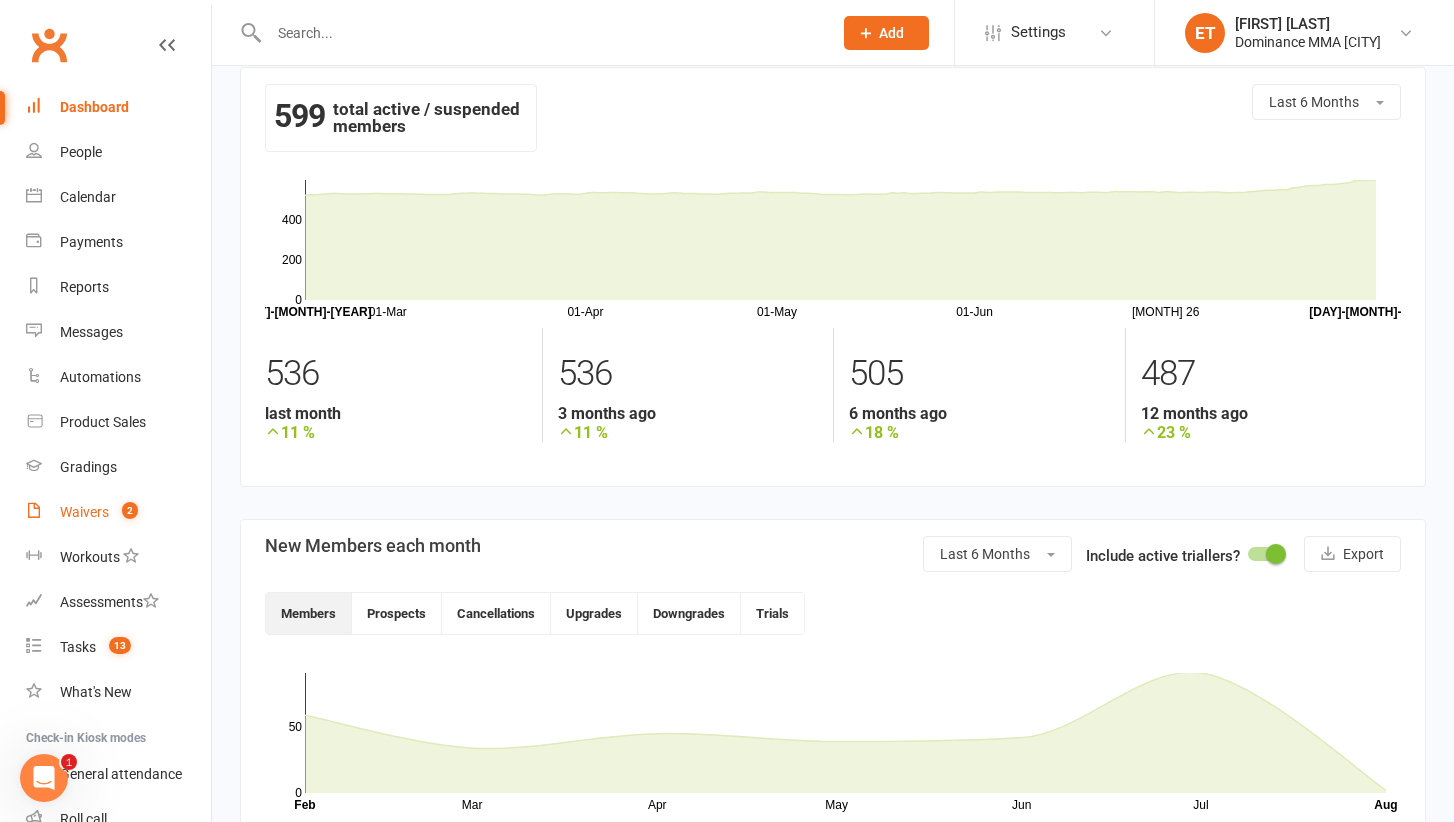 click on "Waivers   2" at bounding box center (118, 512) 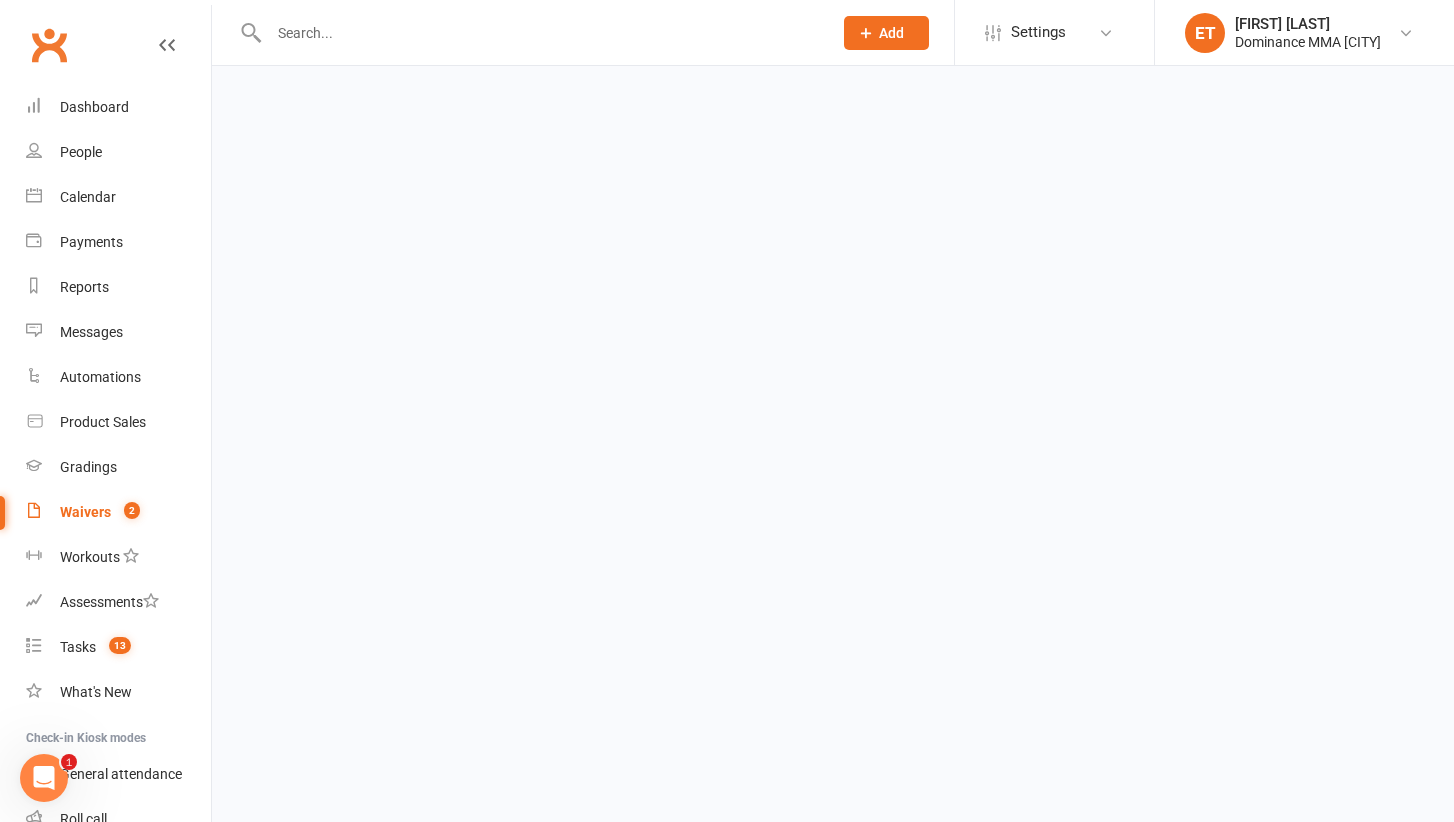 scroll, scrollTop: 0, scrollLeft: 0, axis: both 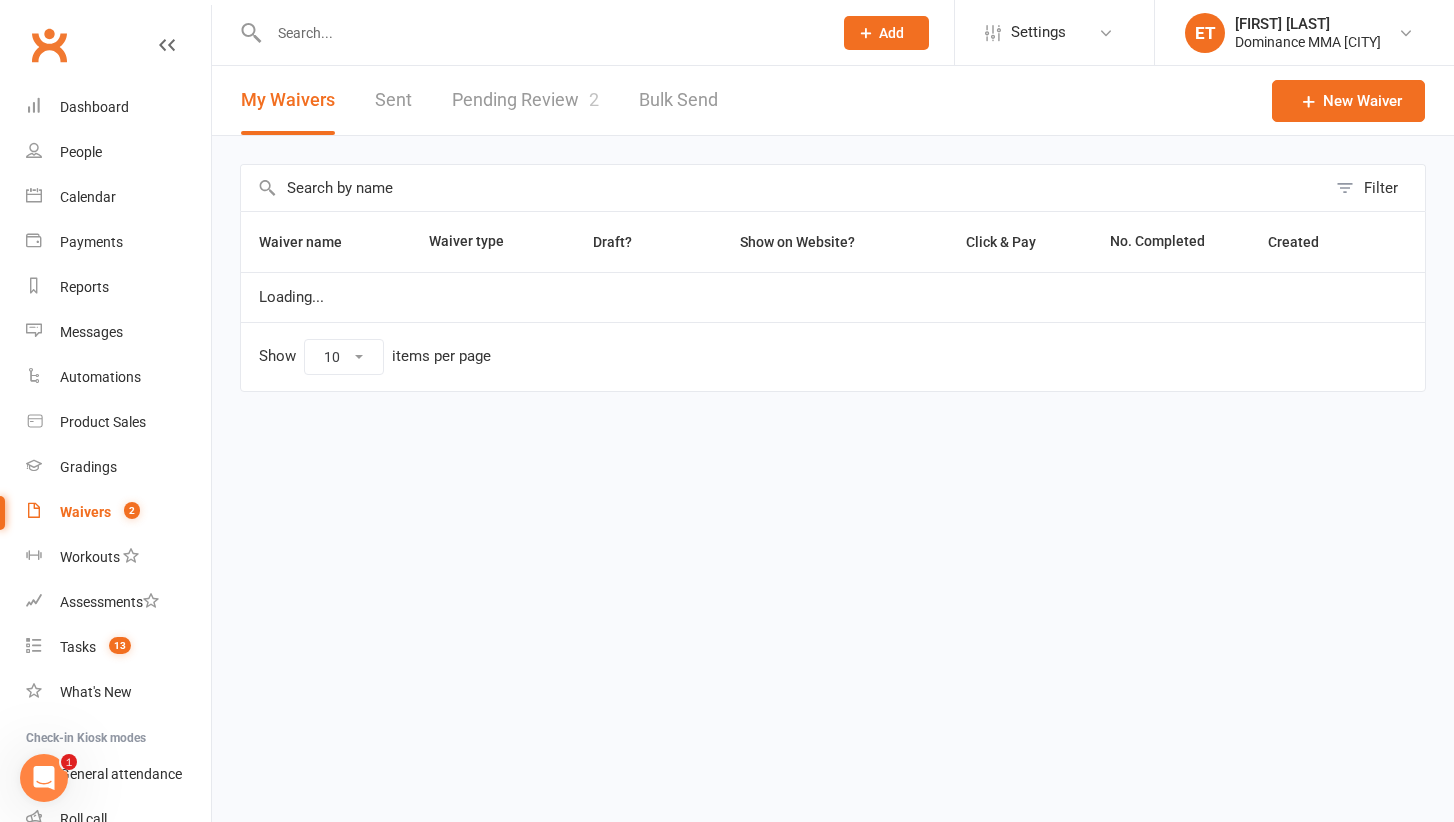 click on "Pending Review 2" at bounding box center (525, 100) 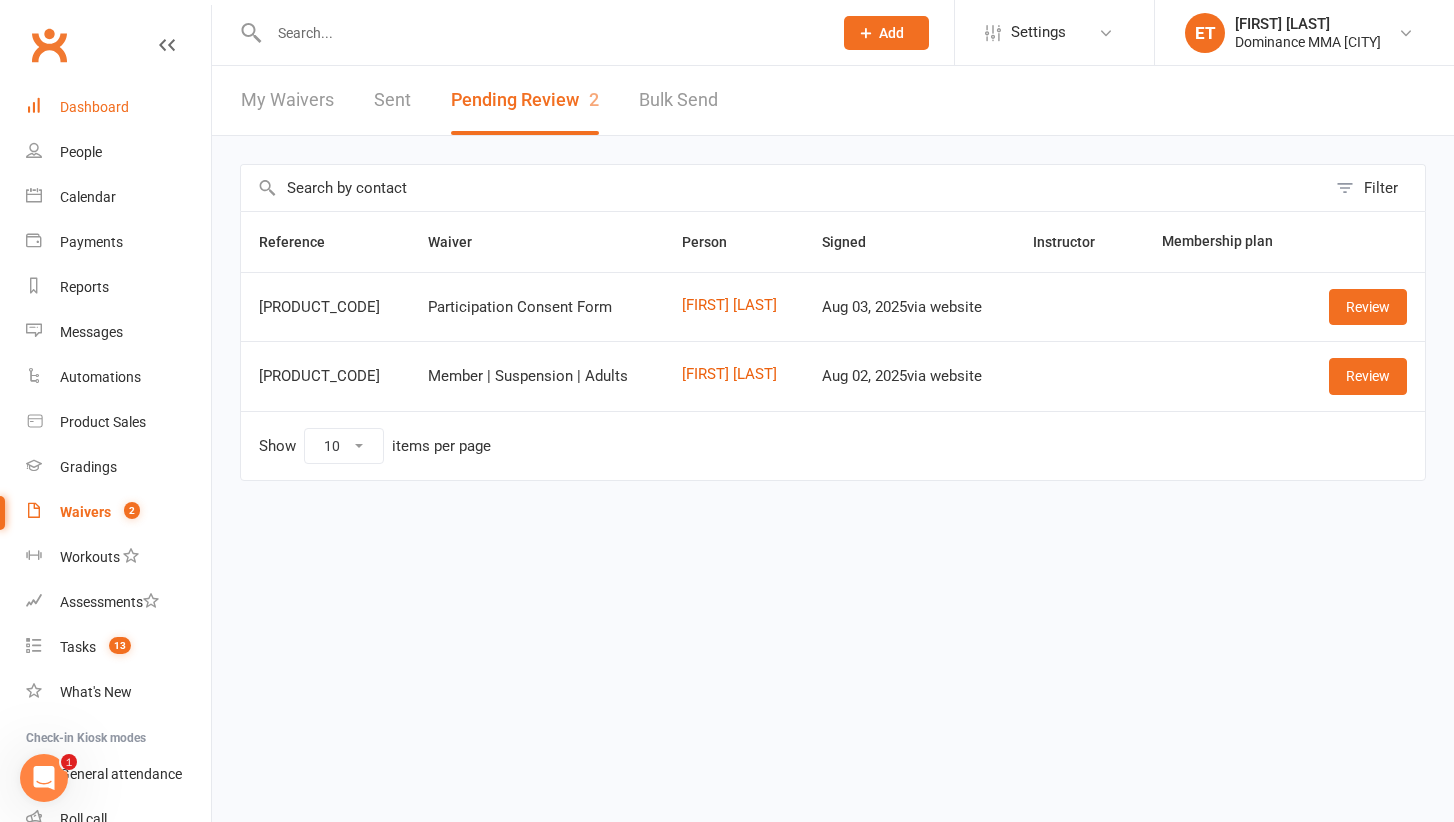 click on "Dashboard" at bounding box center [94, 107] 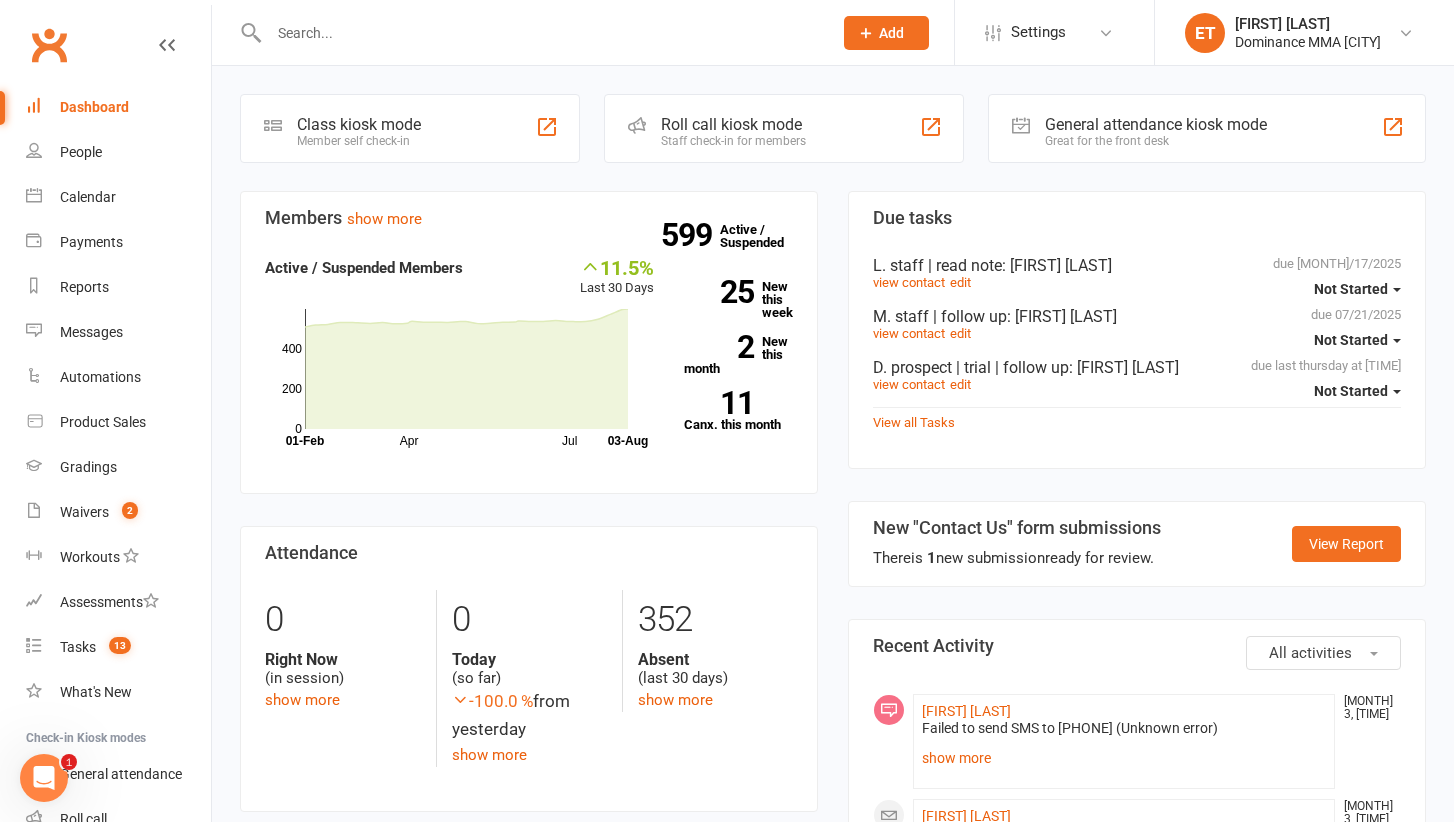 click on "ET Ellen T. Dominance MMA Thomastown Signed in as: Dominance MMA Thomastown Switch to: Dominance MMA Abbotsford Switch to: Dominance MMA Bentleigh My profile Help Terms & conditions  Privacy policy  Sign out" at bounding box center [1304, 32] 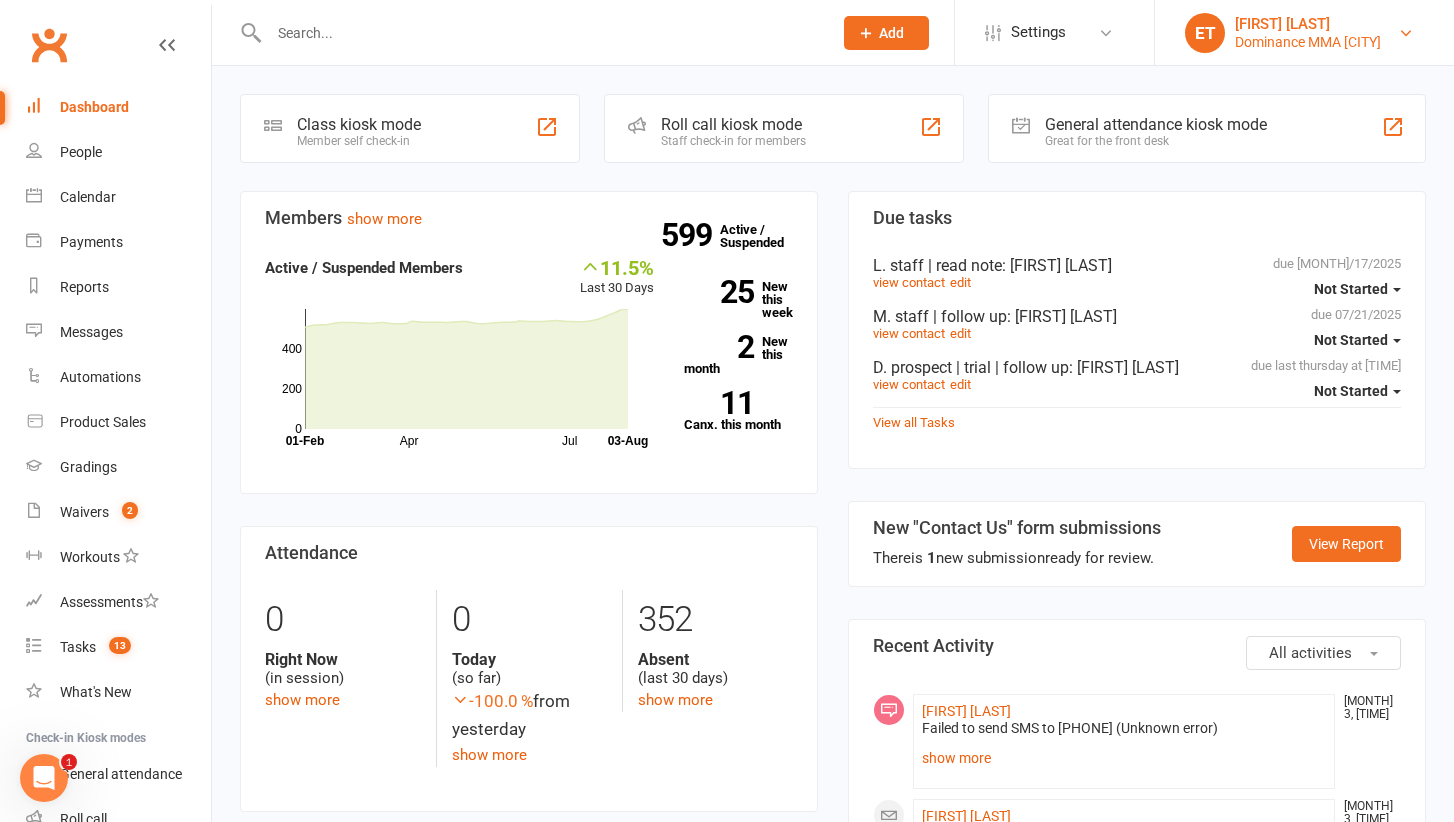click on "ET Ellen T. Dominance MMA Thomastown" at bounding box center (1304, 33) 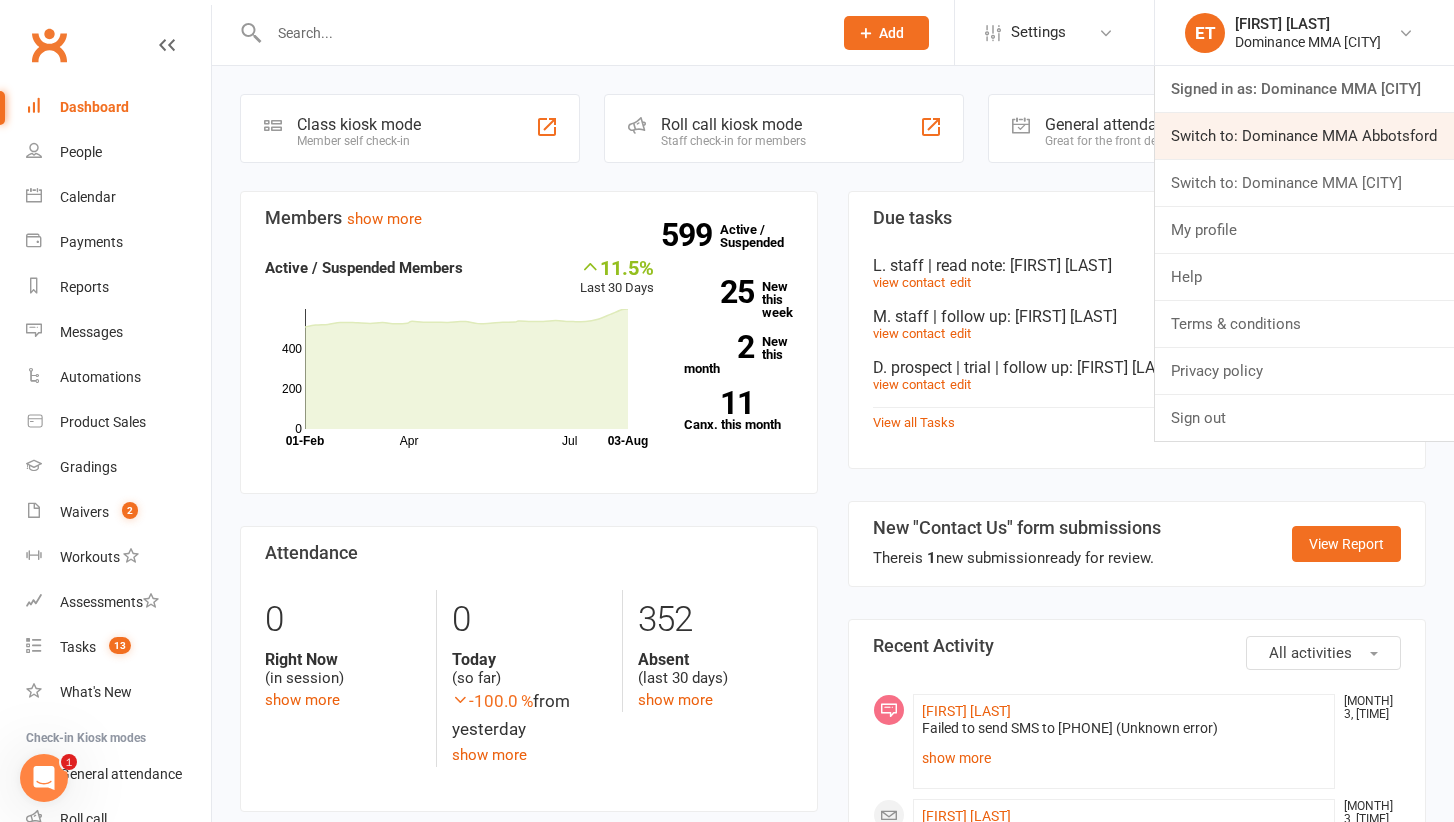click on "Switch to: Dominance MMA Abbotsford" at bounding box center (1304, 136) 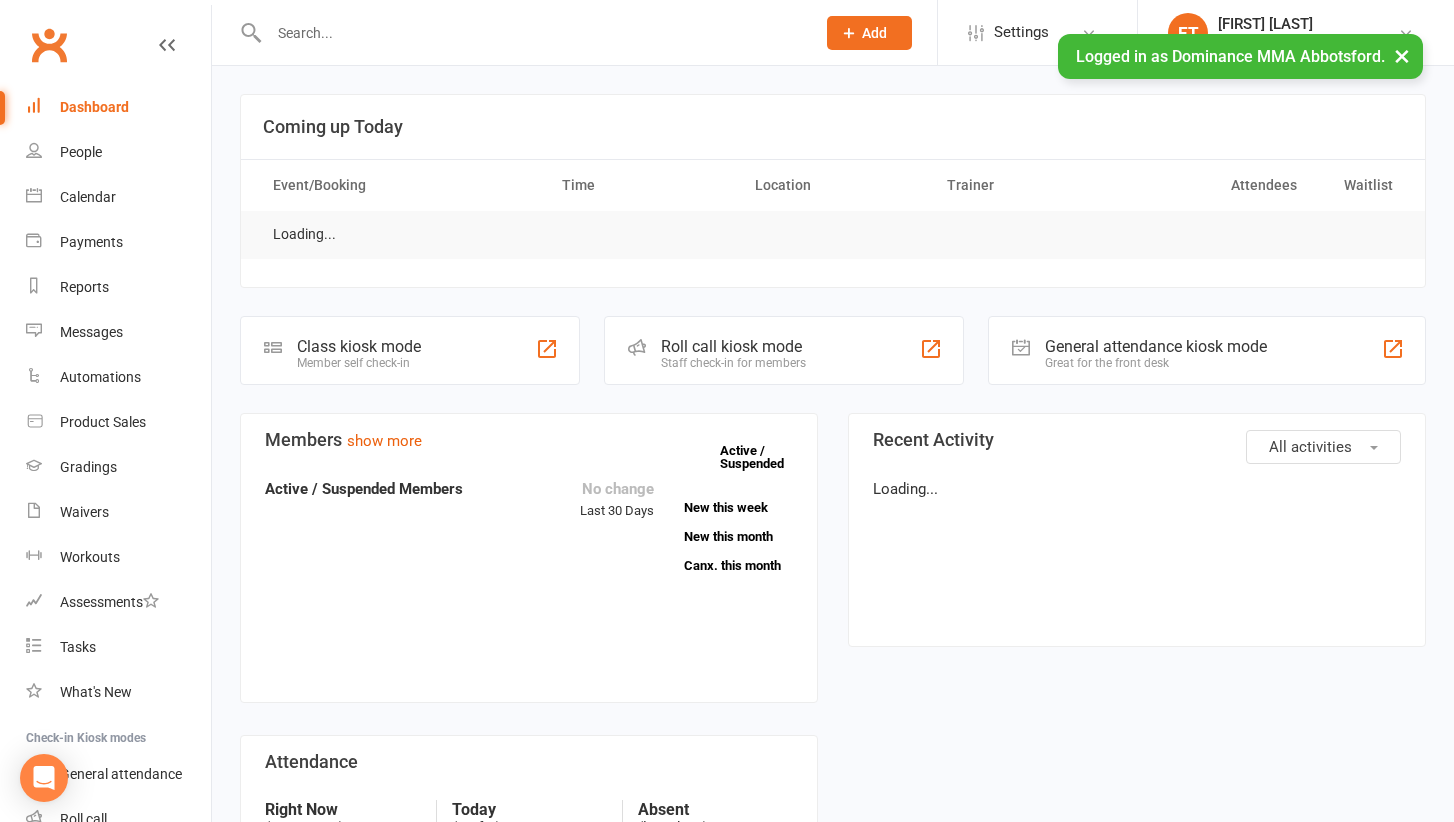scroll, scrollTop: 0, scrollLeft: 0, axis: both 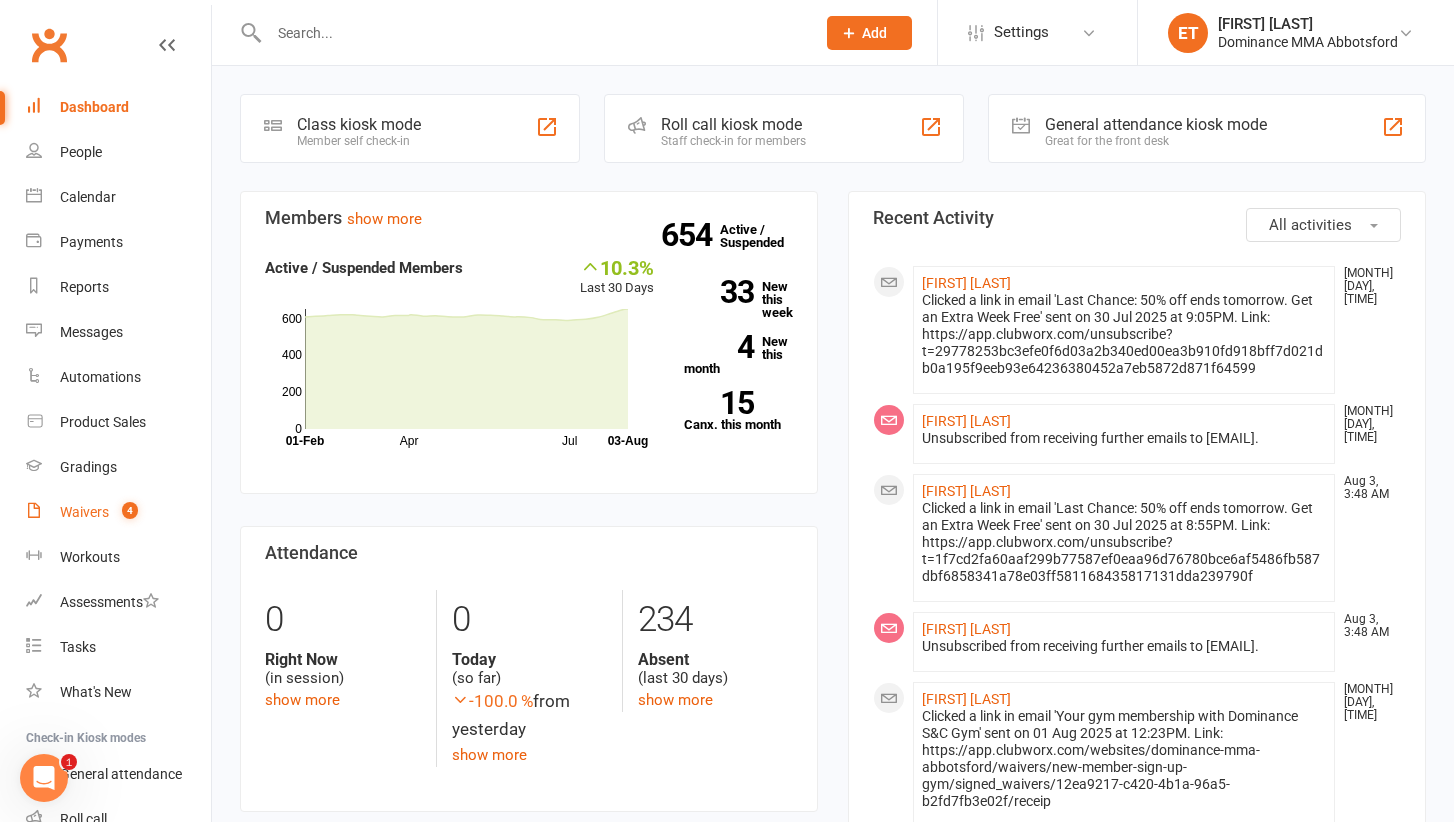 click on "Waivers   4" at bounding box center [118, 512] 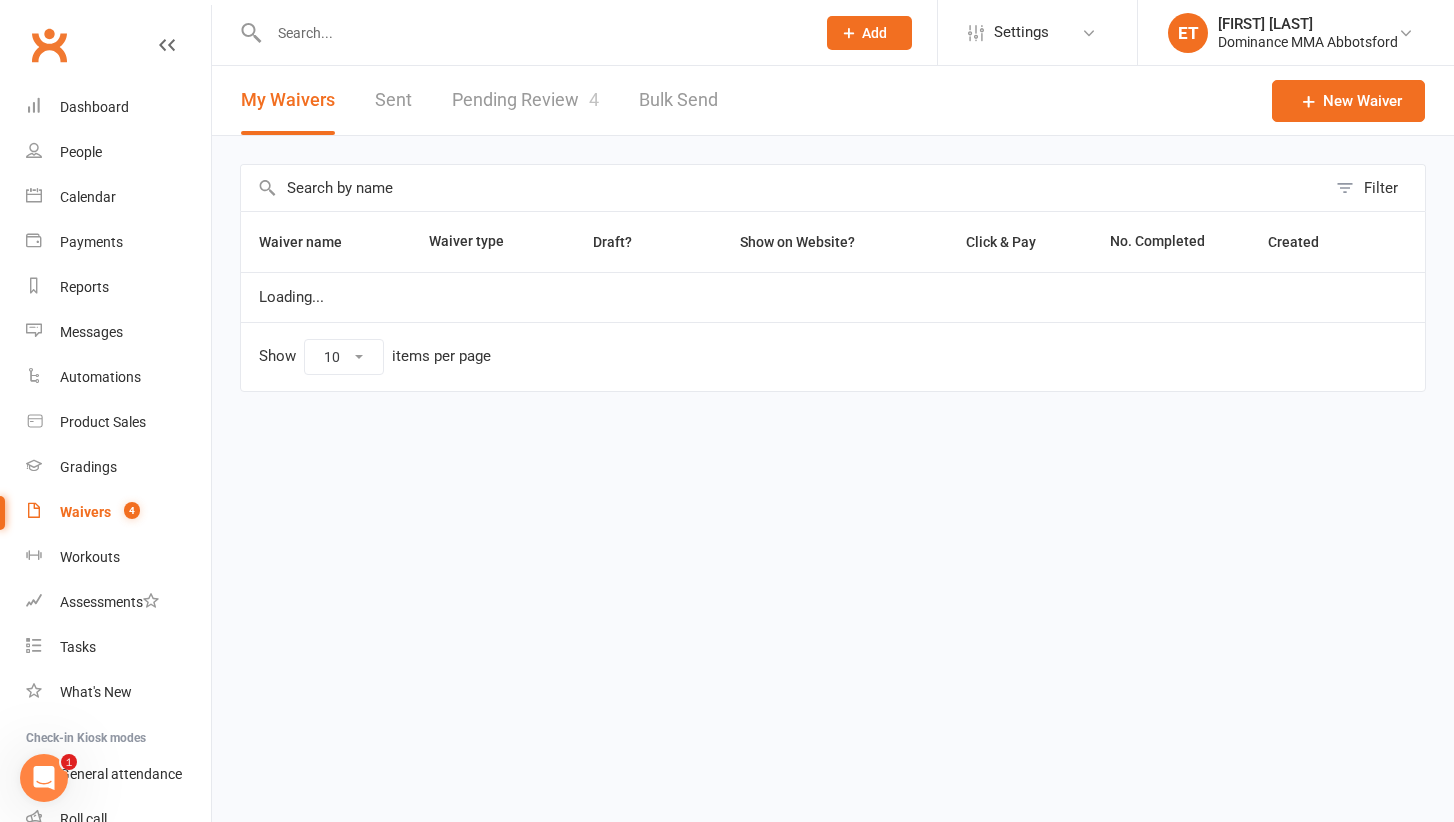 click on "Pending Review 4" at bounding box center [525, 100] 